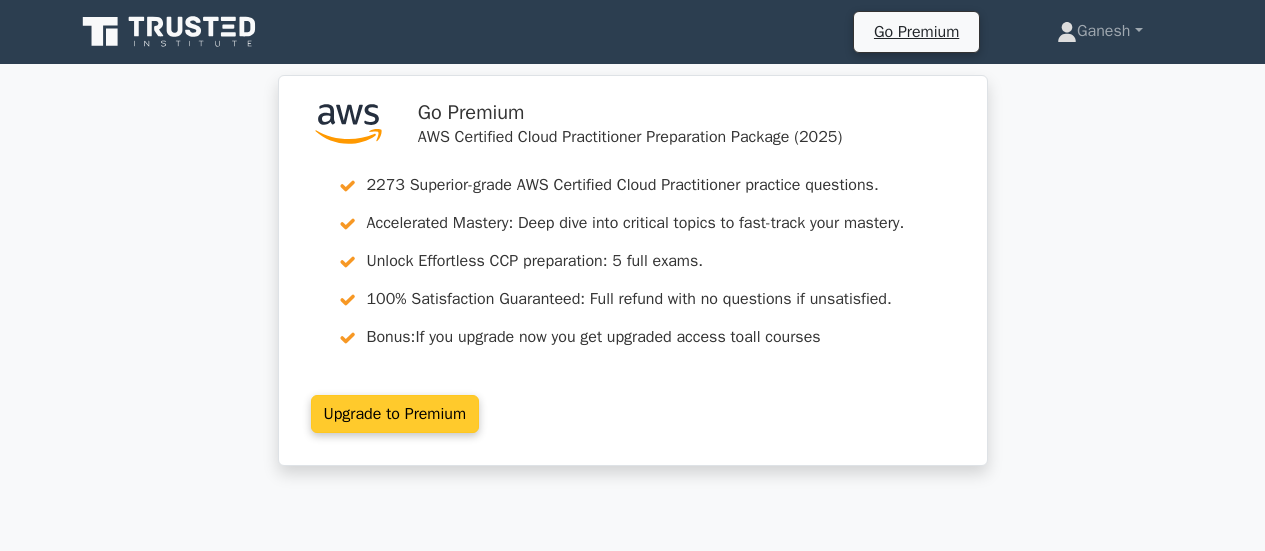scroll, scrollTop: 0, scrollLeft: 0, axis: both 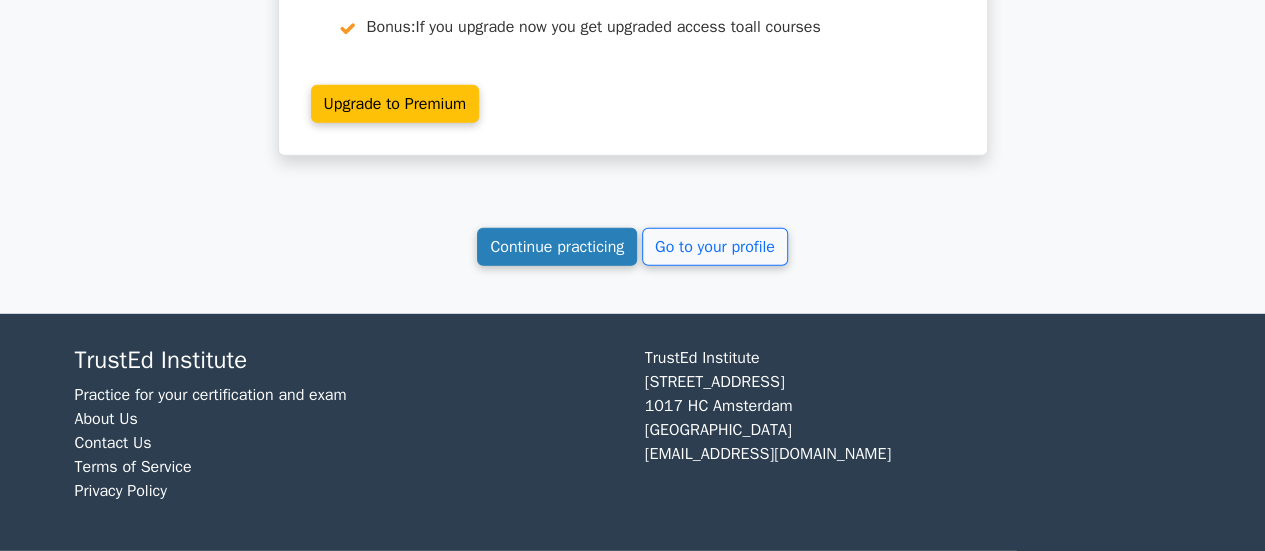 click on "Continue practicing" at bounding box center (557, 247) 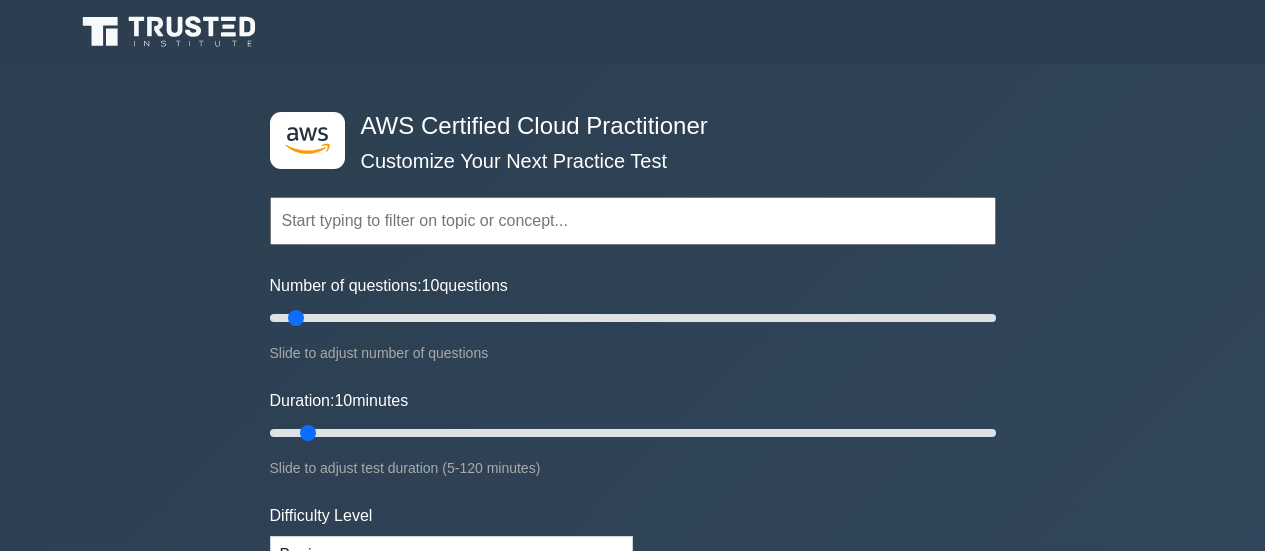 scroll, scrollTop: 0, scrollLeft: 0, axis: both 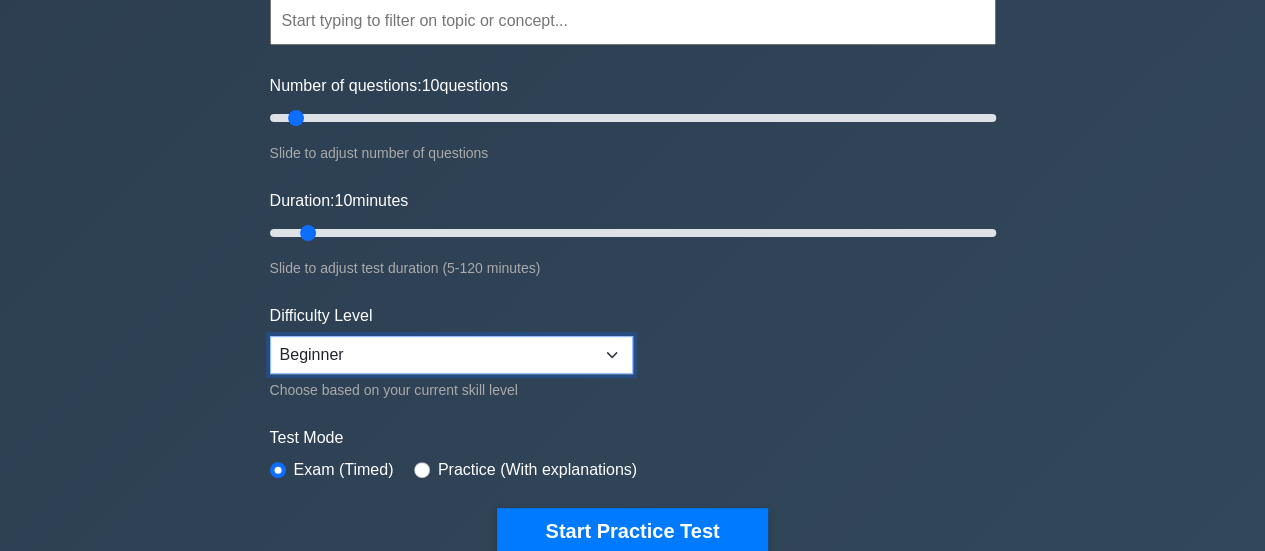 click on "Beginner
Intermediate
Expert" at bounding box center [451, 355] 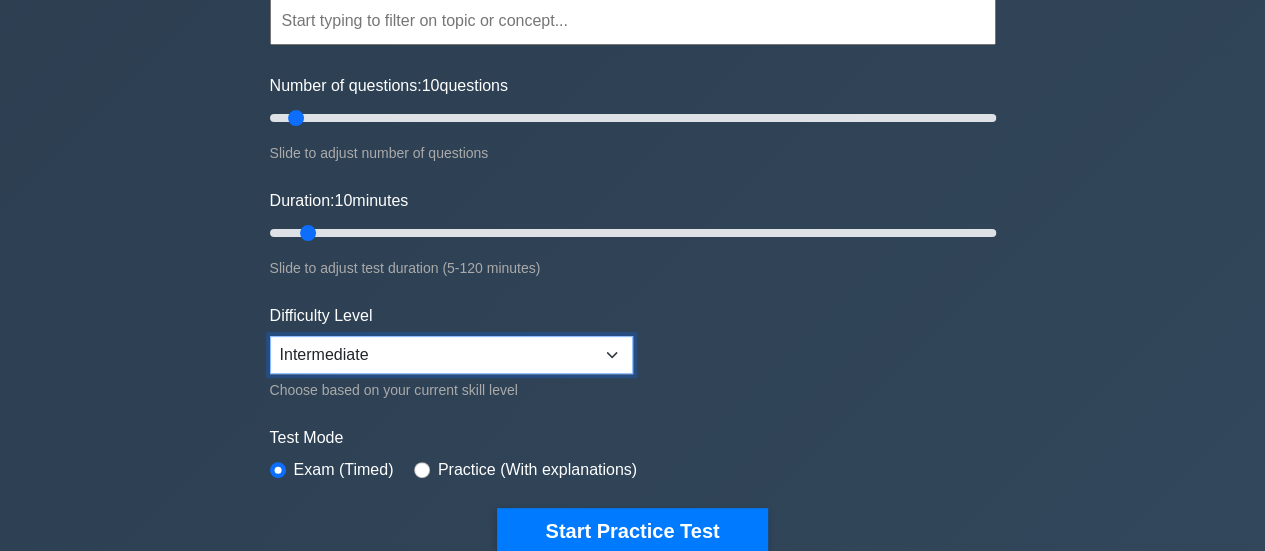 click on "Beginner
Intermediate
Expert" at bounding box center [451, 355] 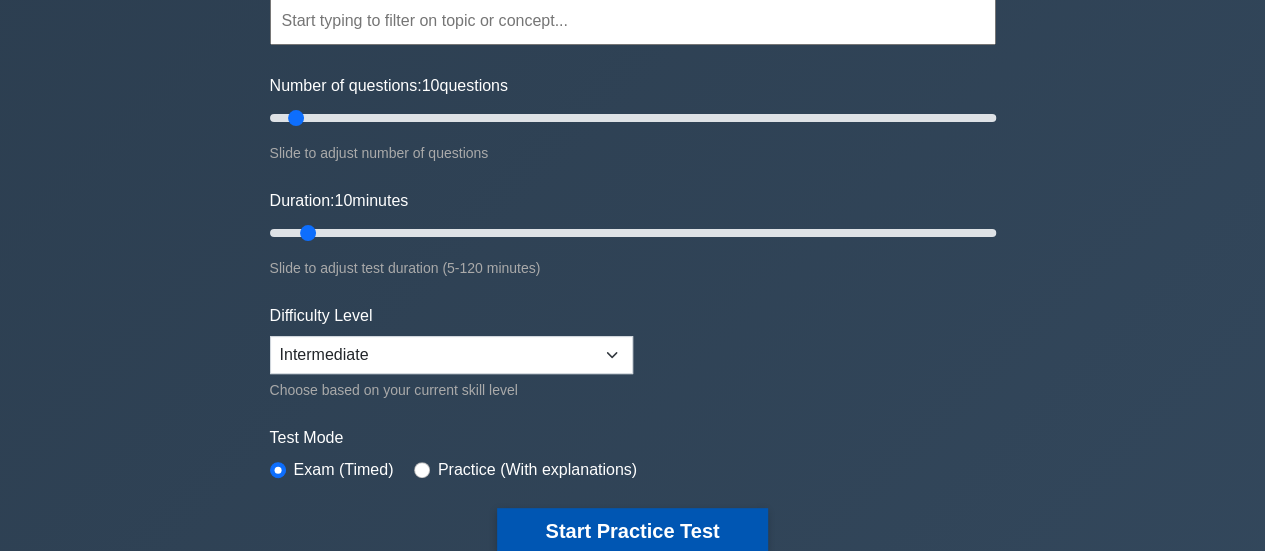 click on "Start Practice Test" at bounding box center [632, 531] 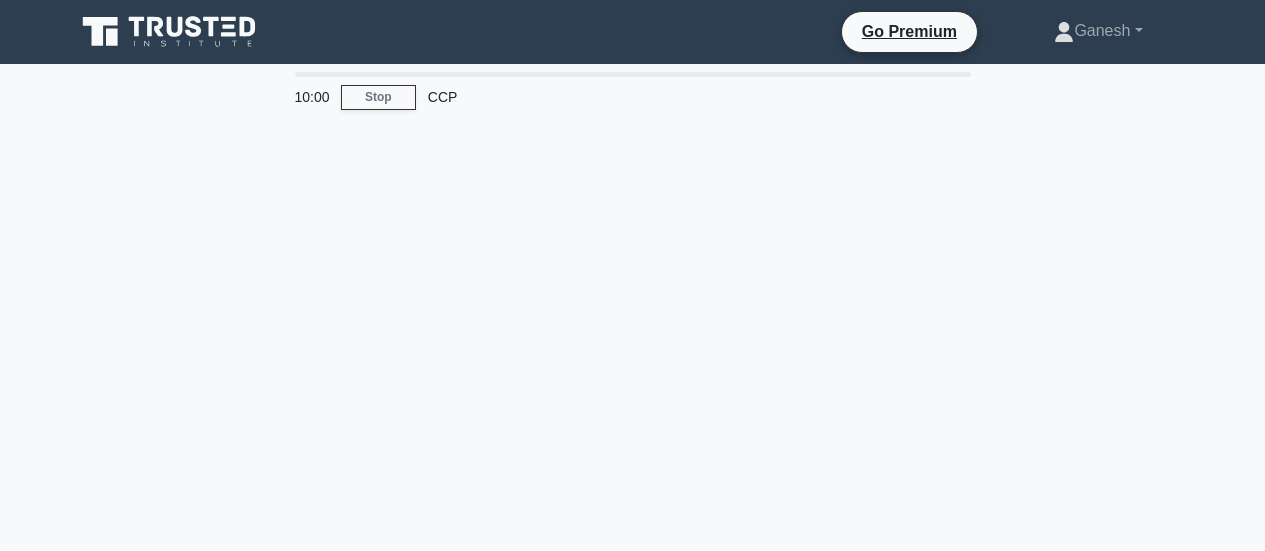 scroll, scrollTop: 0, scrollLeft: 0, axis: both 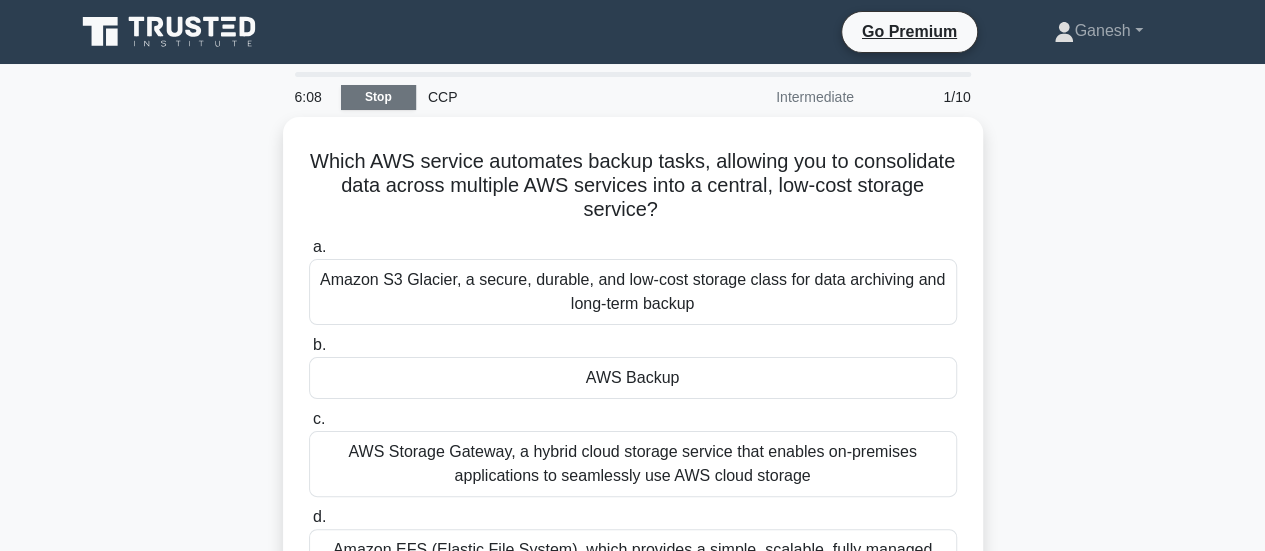 click on "Stop" at bounding box center [378, 97] 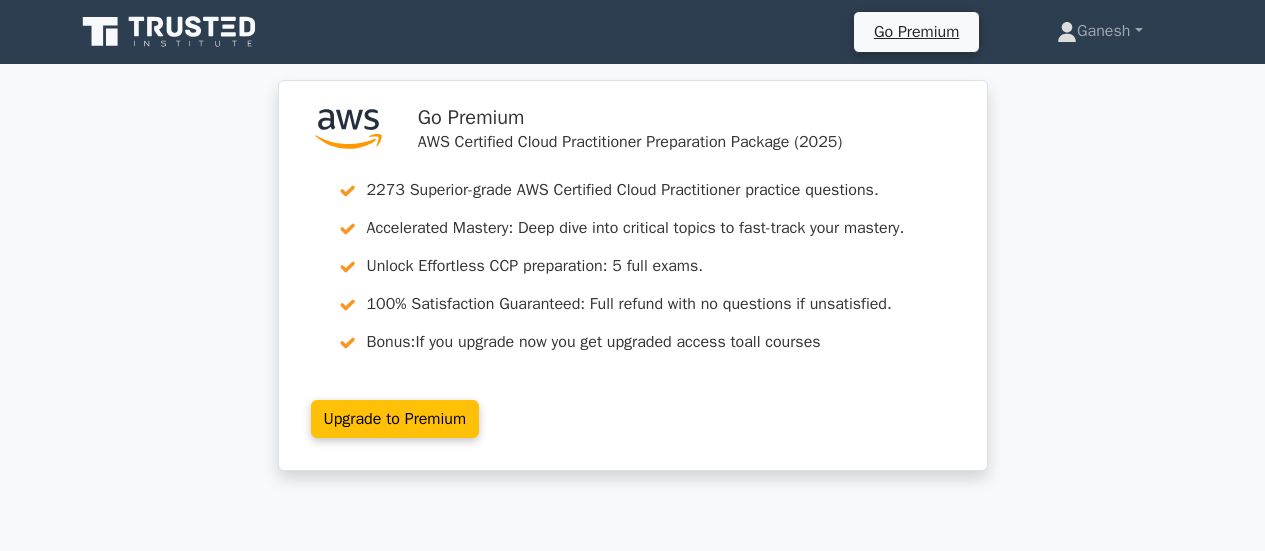 scroll, scrollTop: 0, scrollLeft: 0, axis: both 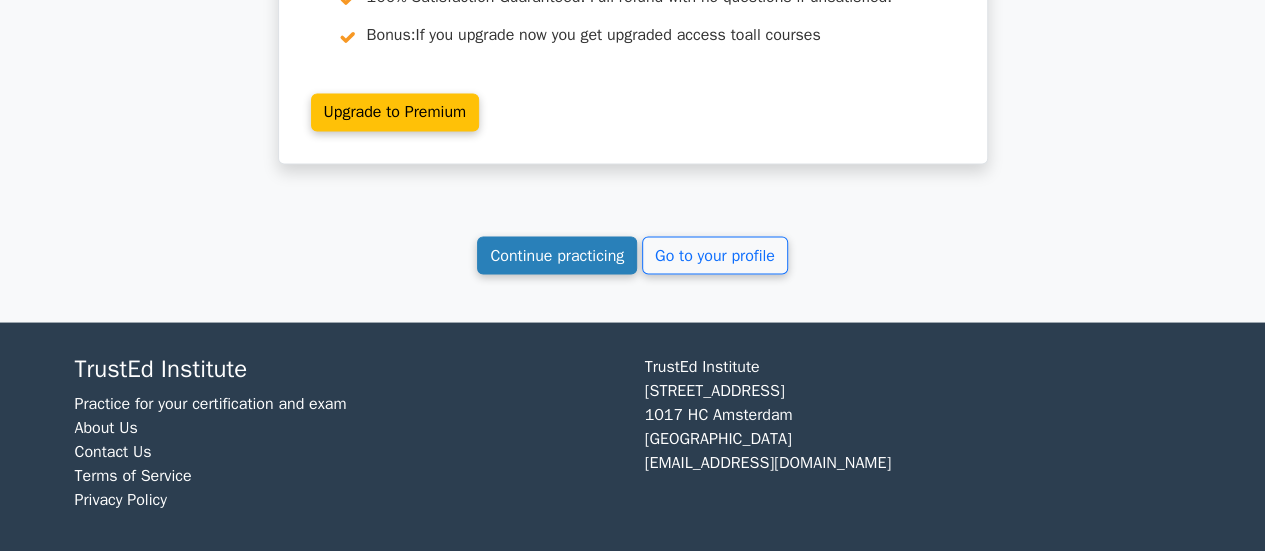 click on "Continue practicing" at bounding box center [557, 255] 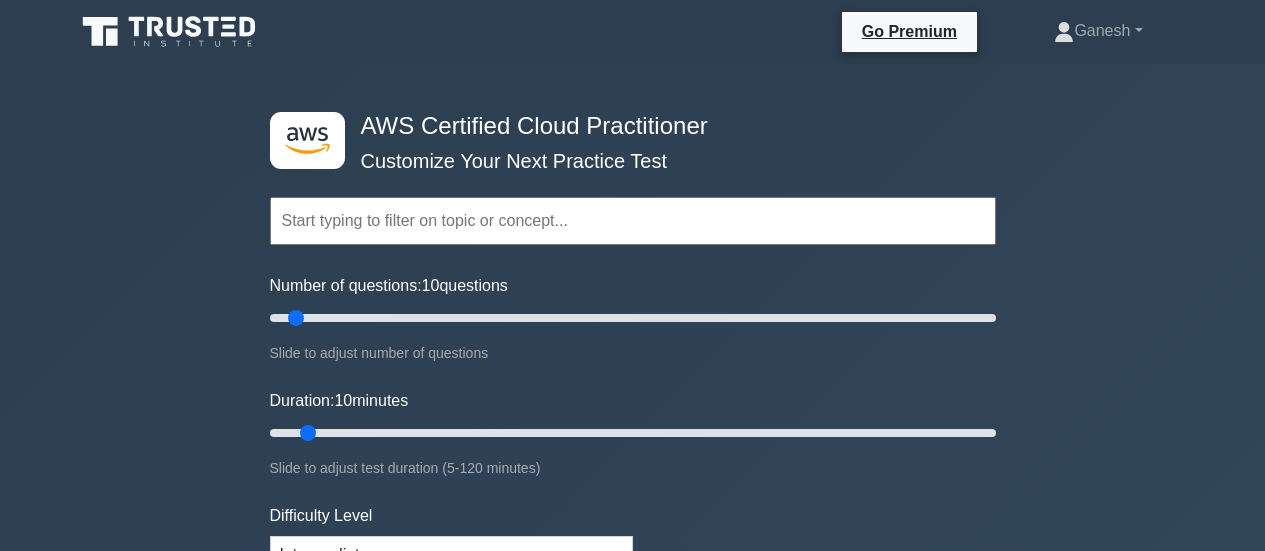 scroll, scrollTop: 0, scrollLeft: 0, axis: both 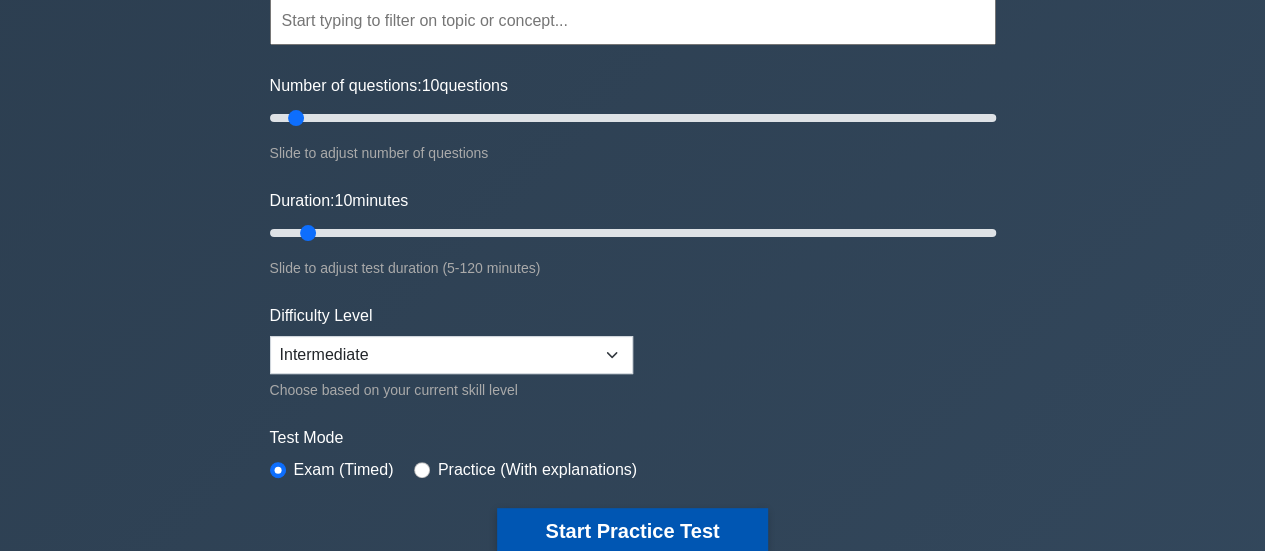 click on "Start Practice Test" at bounding box center [632, 531] 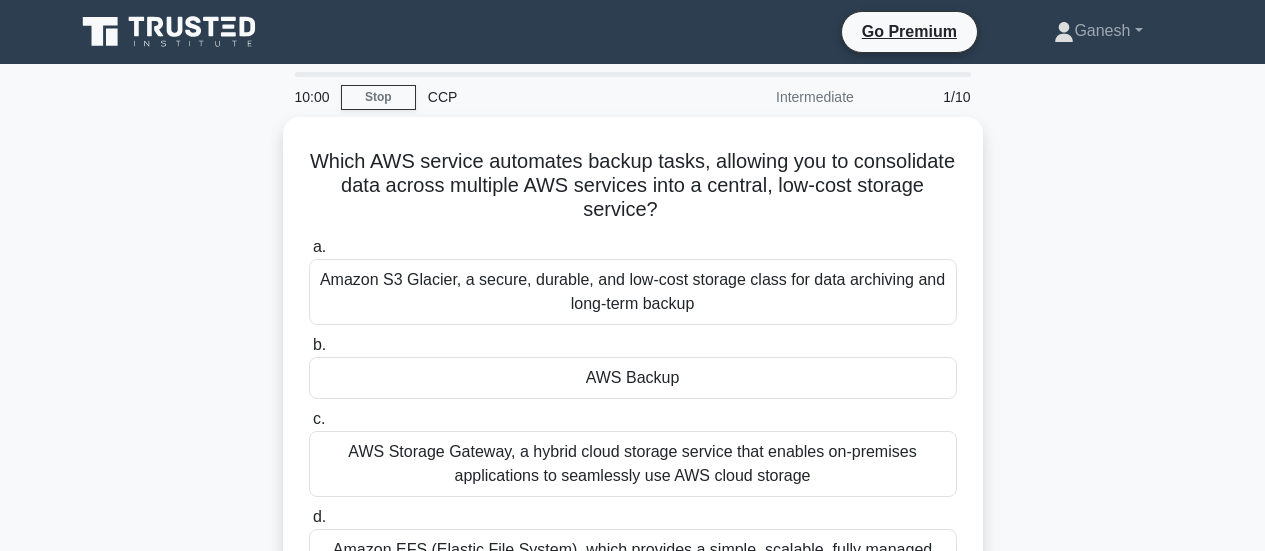 scroll, scrollTop: 0, scrollLeft: 0, axis: both 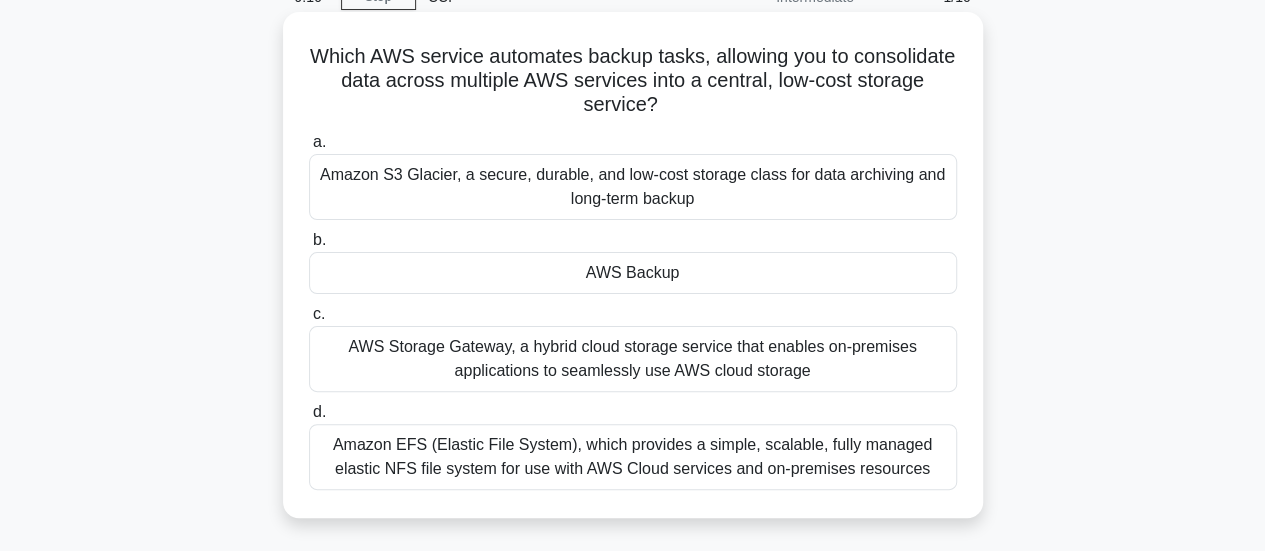 click on "Amazon S3 Glacier, a secure, durable, and low-cost storage class for data archiving and long-term backup" at bounding box center [633, 187] 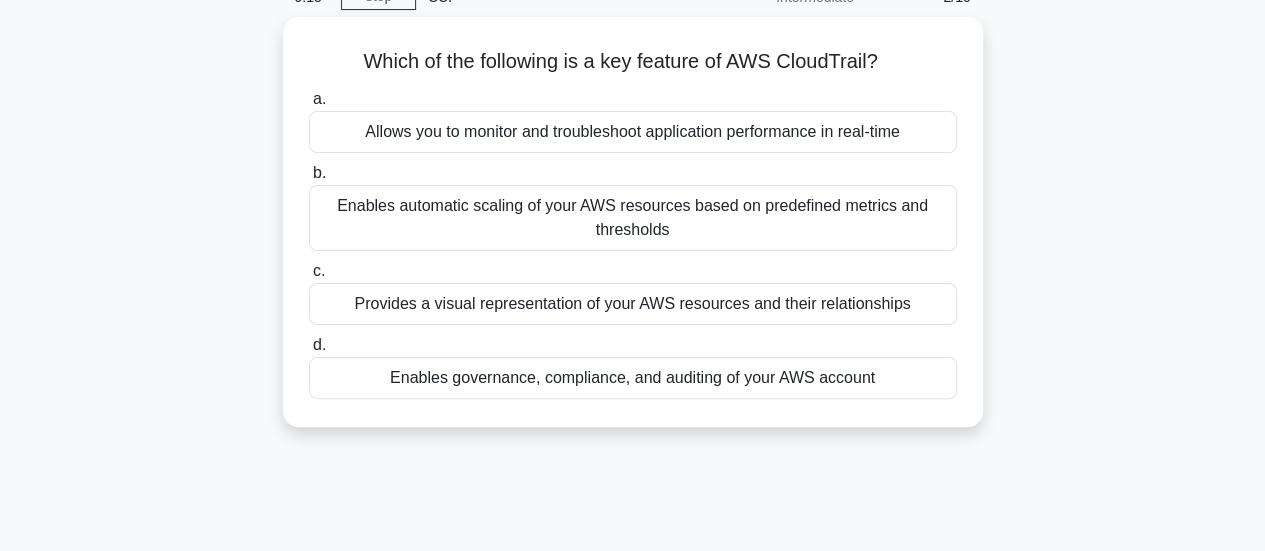 scroll, scrollTop: 0, scrollLeft: 0, axis: both 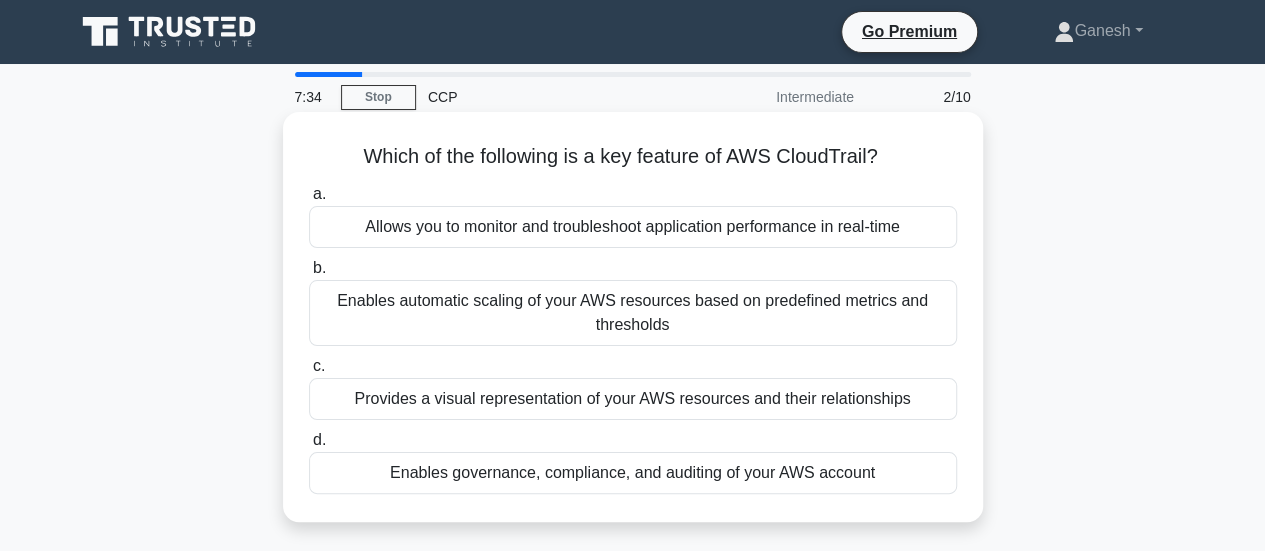 click on "Enables governance, compliance, and auditing of your AWS account" at bounding box center [633, 473] 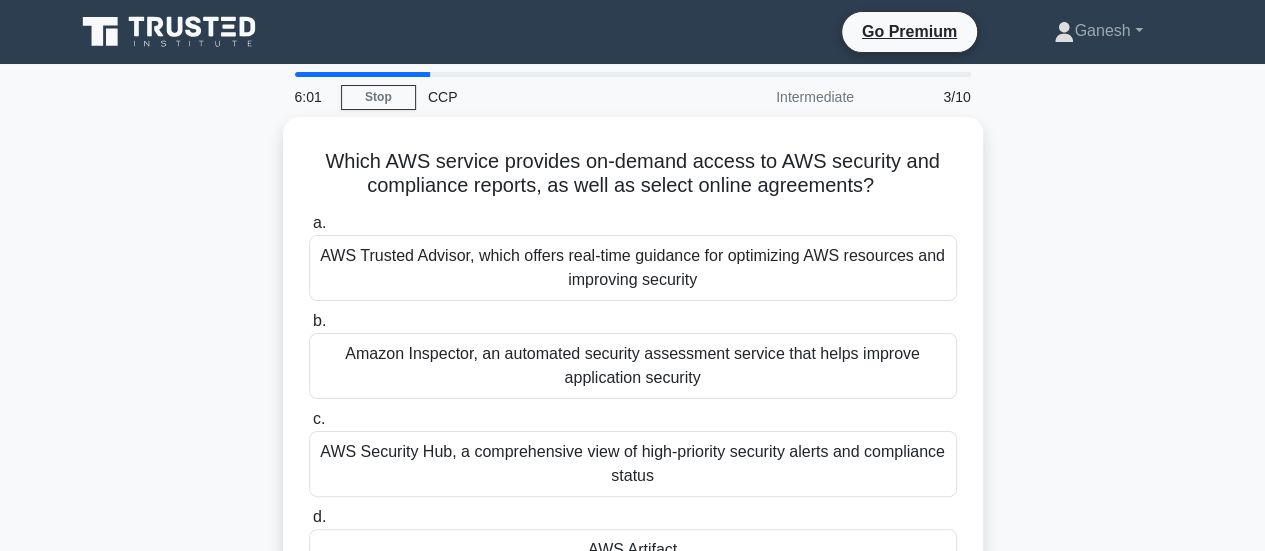 scroll, scrollTop: 100, scrollLeft: 0, axis: vertical 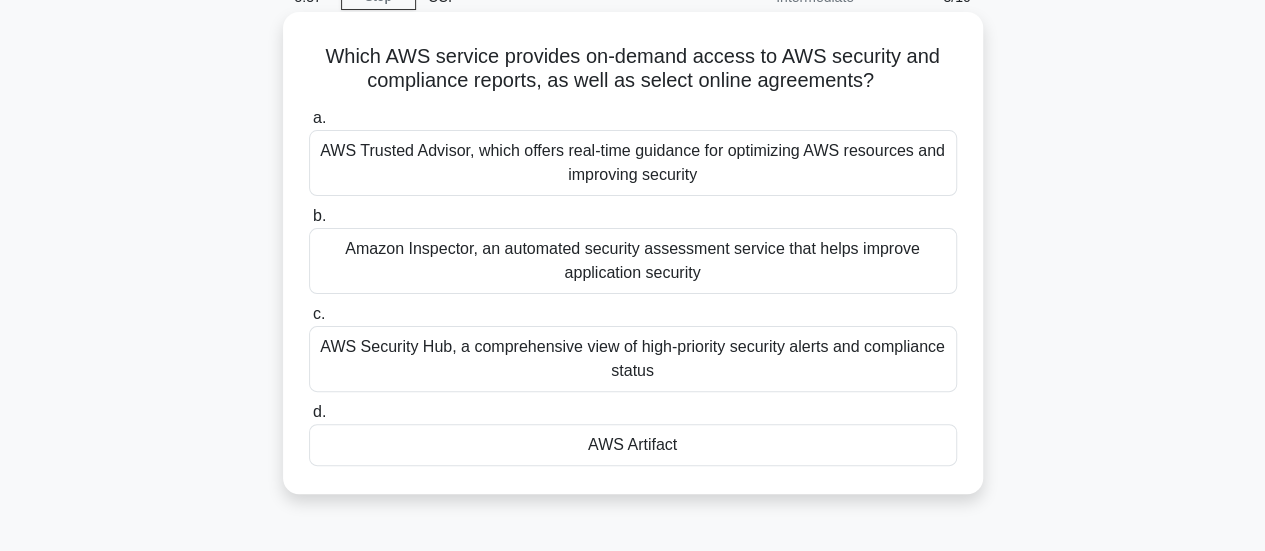 click on "AWS Artifact" at bounding box center (633, 445) 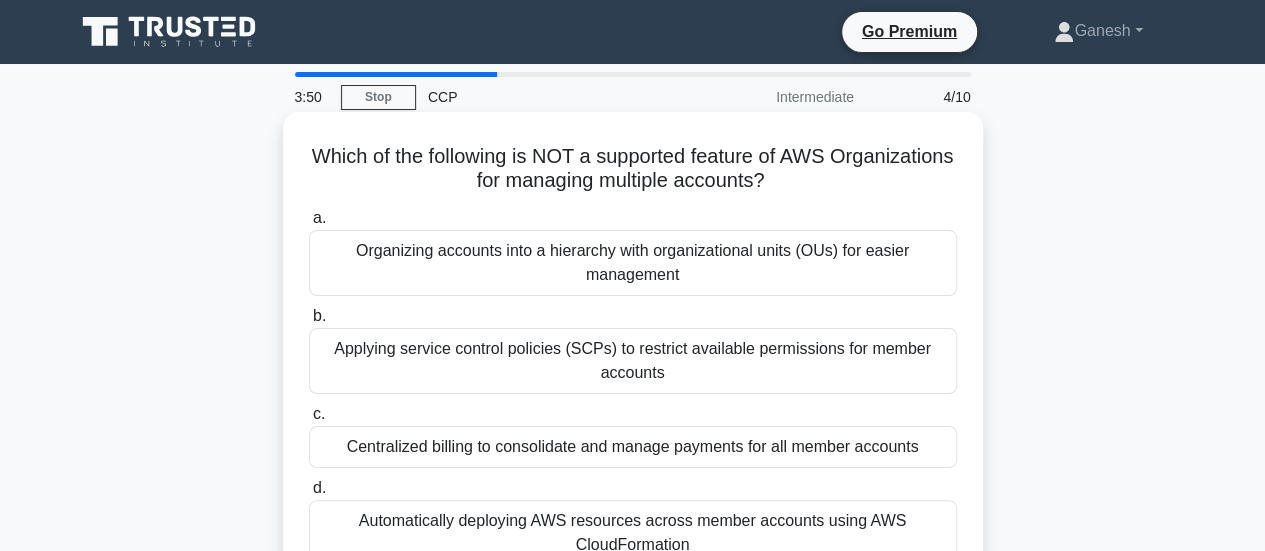 scroll, scrollTop: 100, scrollLeft: 0, axis: vertical 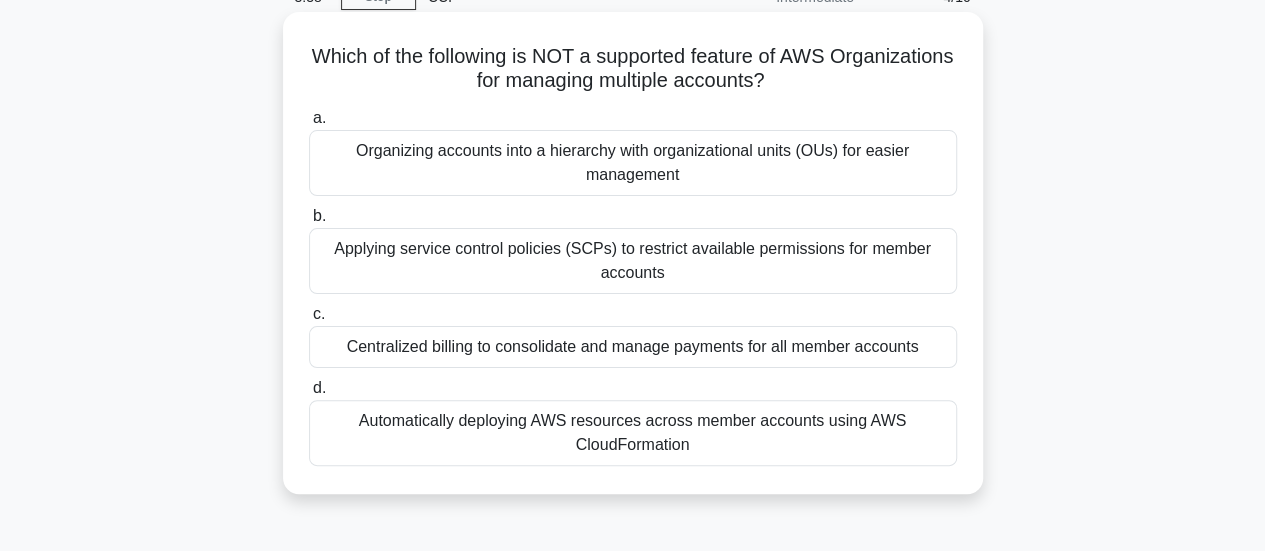 click on "Automatically deploying AWS resources across member accounts using AWS CloudFormation" at bounding box center (633, 433) 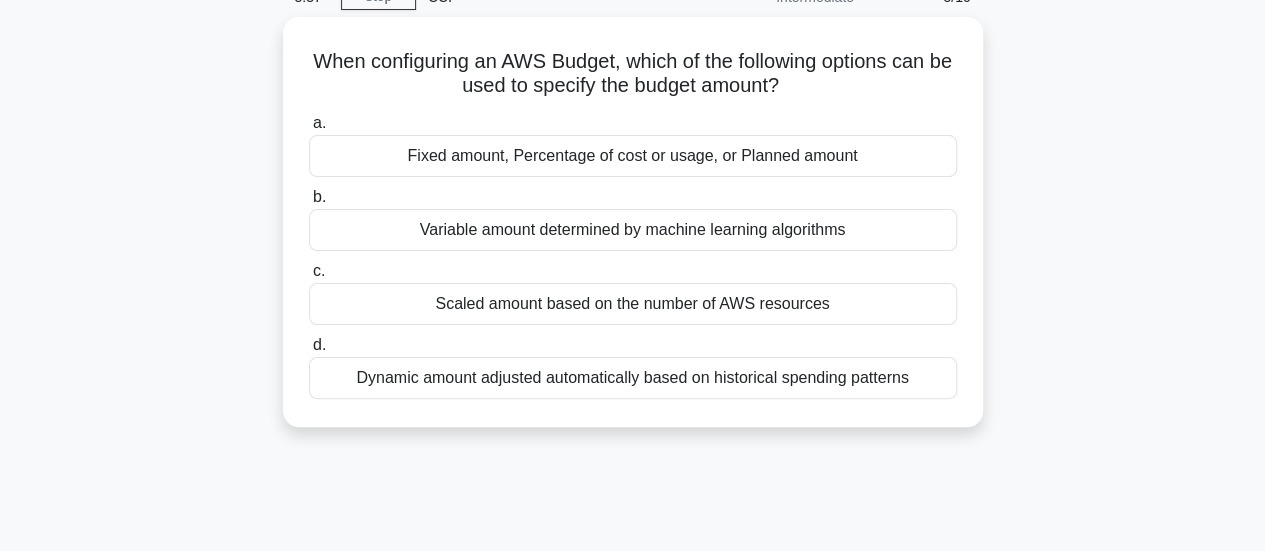 scroll, scrollTop: 0, scrollLeft: 0, axis: both 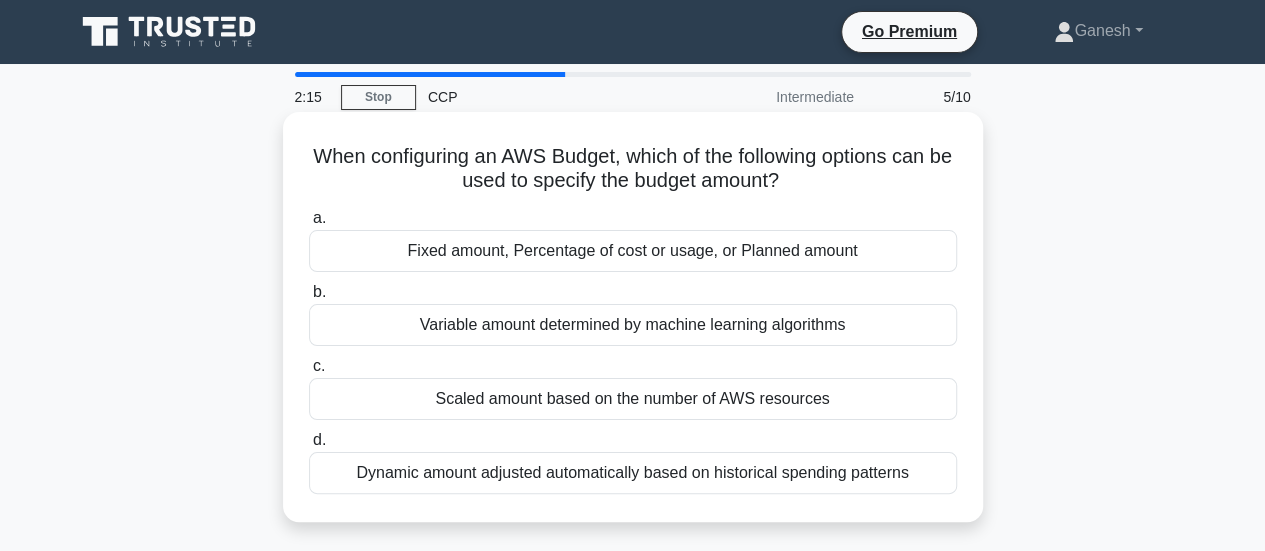 click on "Fixed amount, Percentage of cost or usage, or Planned amount" at bounding box center (633, 251) 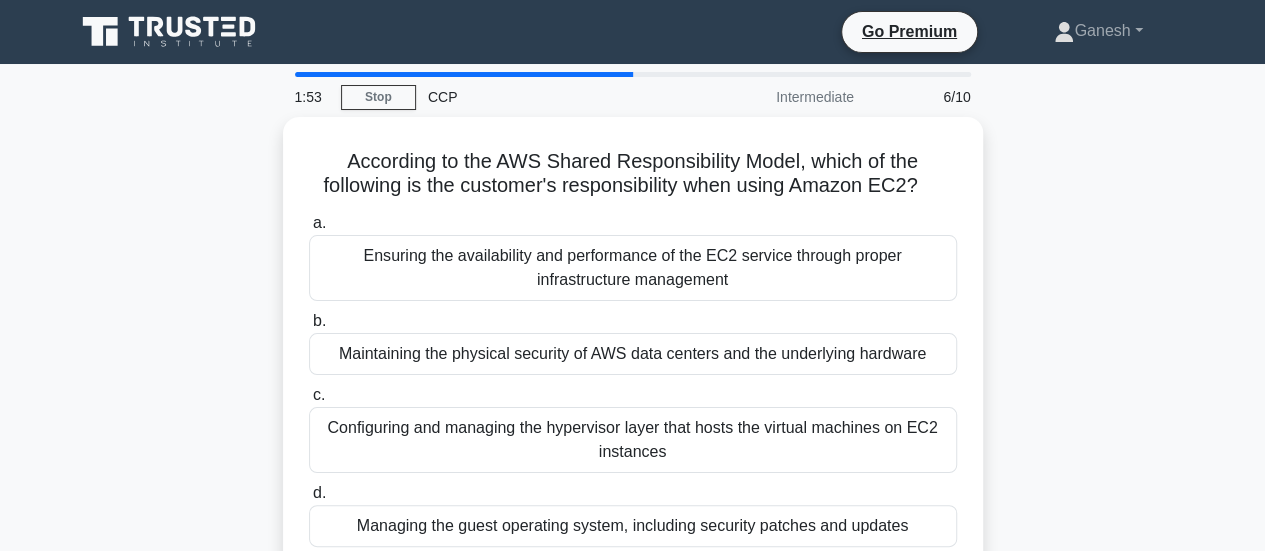 scroll, scrollTop: 100, scrollLeft: 0, axis: vertical 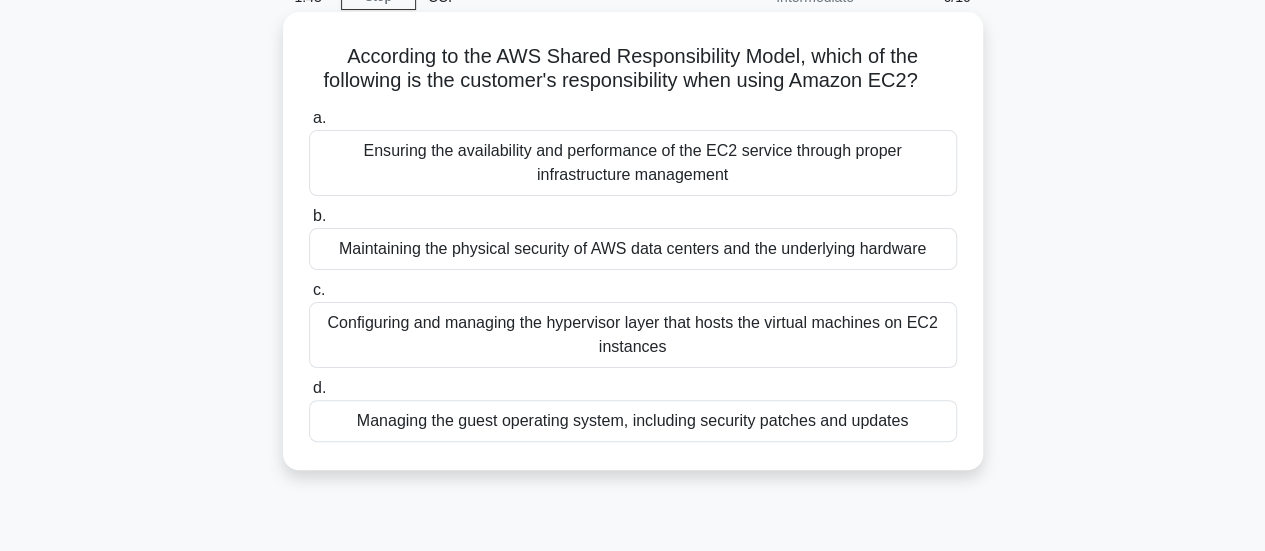 click on "Ensuring the availability and performance of the EC2 service through proper infrastructure management" at bounding box center [633, 163] 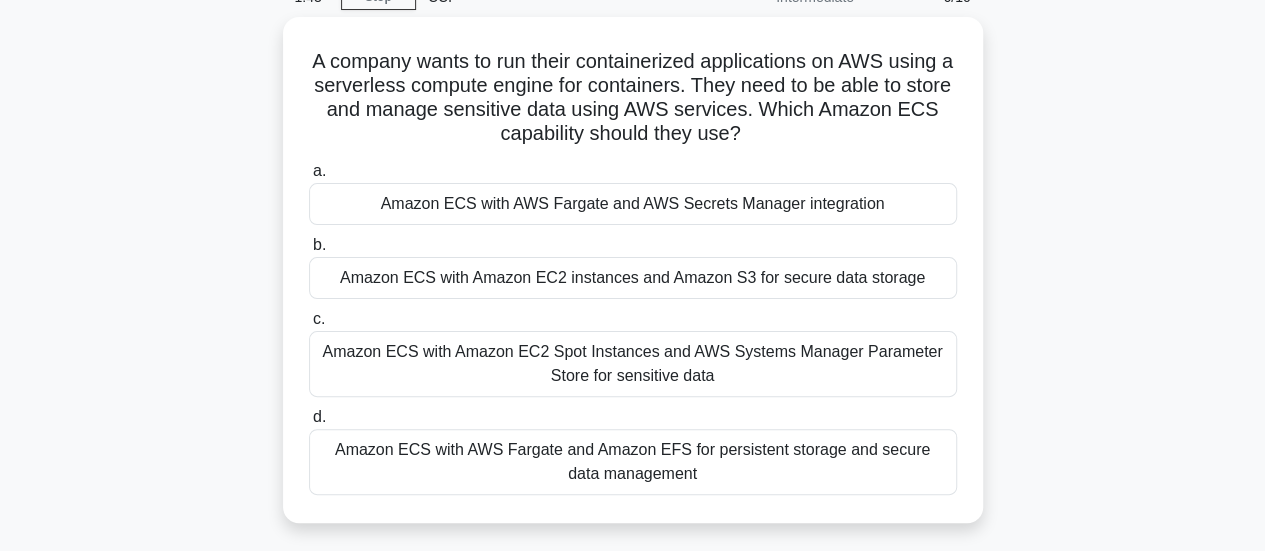 scroll, scrollTop: 0, scrollLeft: 0, axis: both 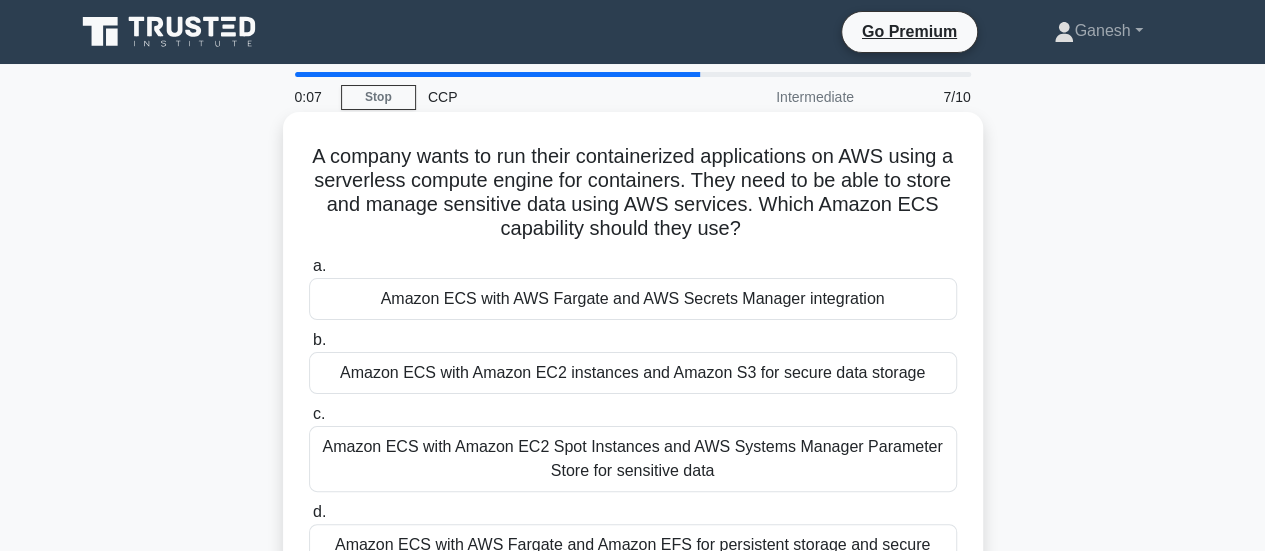 click on "Amazon ECS with Amazon EC2 instances and Amazon S3 for secure data storage" at bounding box center (633, 373) 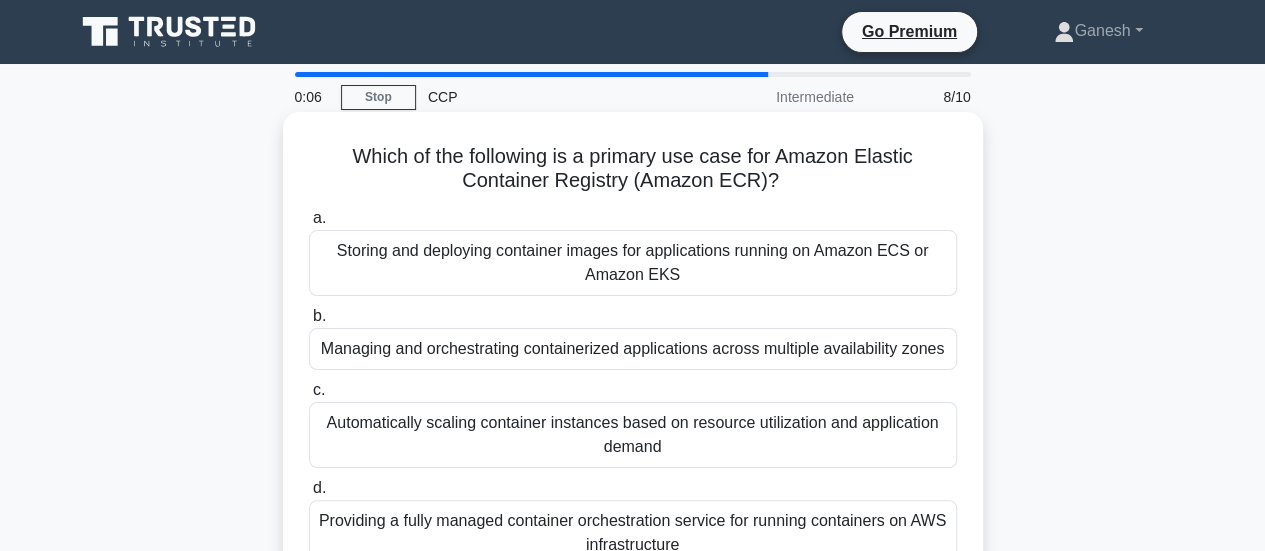 drag, startPoint x: 730, startPoint y: 245, endPoint x: 696, endPoint y: 331, distance: 92.47703 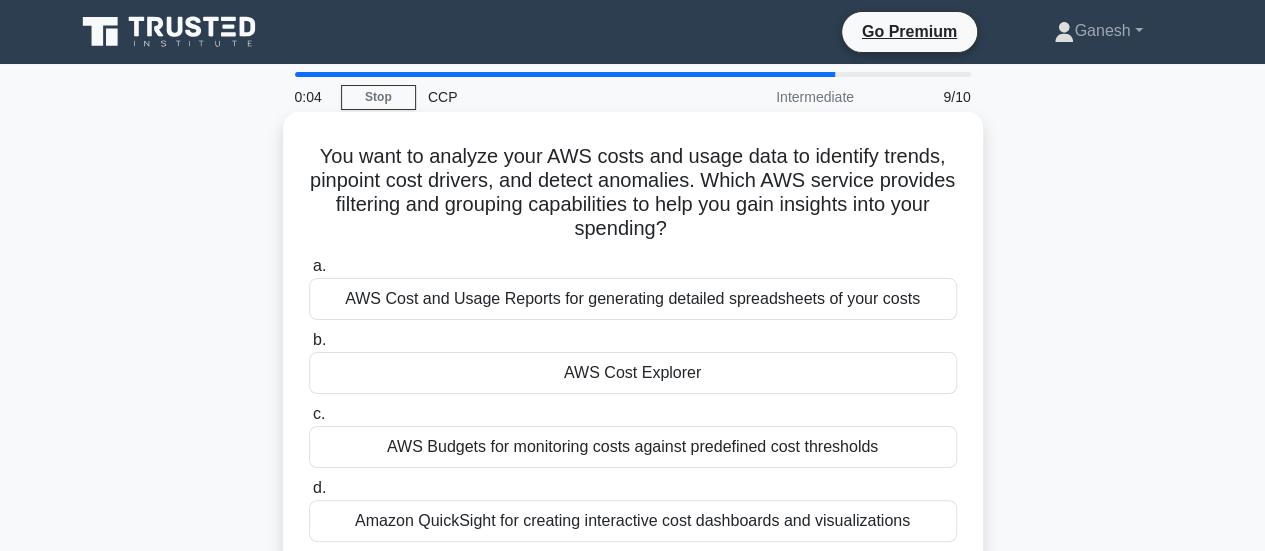 drag, startPoint x: 688, startPoint y: 358, endPoint x: 705, endPoint y: 400, distance: 45.310043 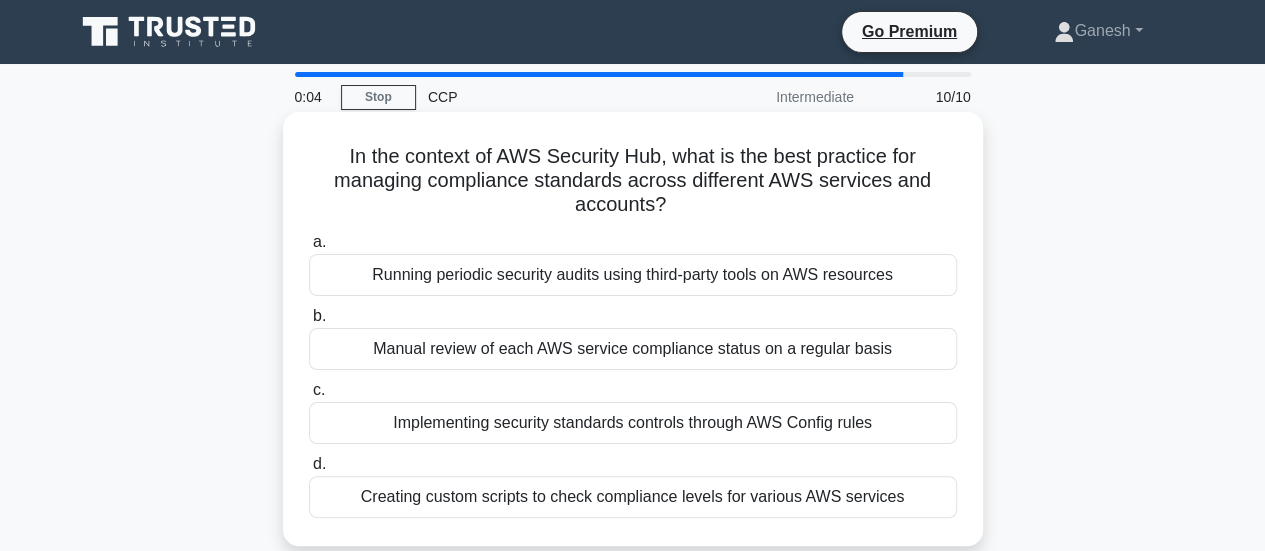scroll, scrollTop: 100, scrollLeft: 0, axis: vertical 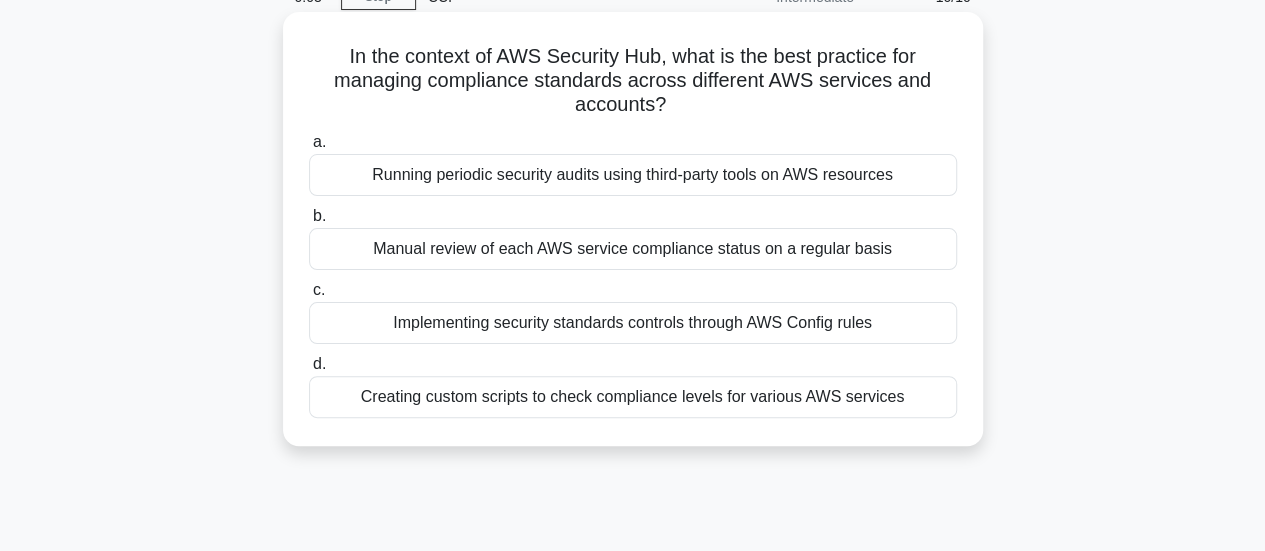 click on "Implementing security standards controls through AWS Config rules" at bounding box center (633, 323) 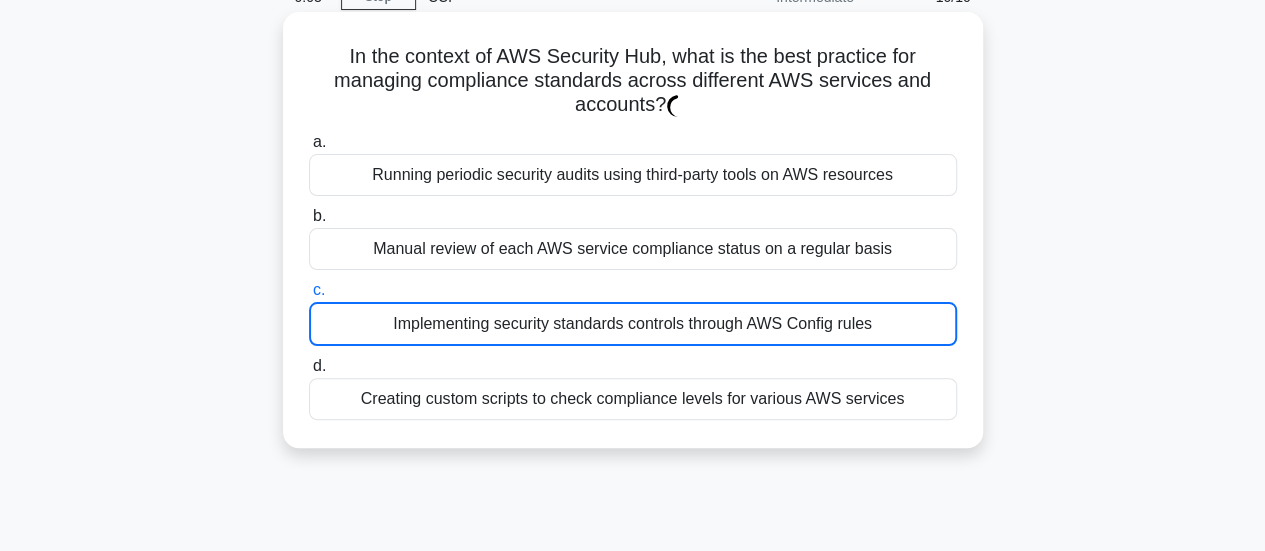 scroll, scrollTop: 0, scrollLeft: 0, axis: both 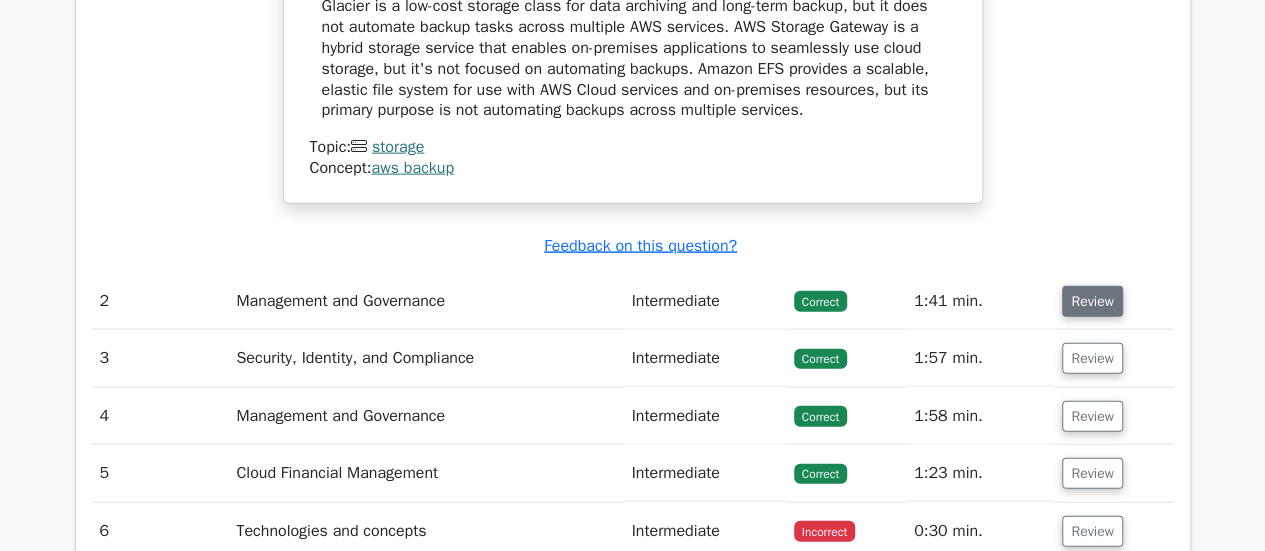 click on "Review" at bounding box center (1092, 301) 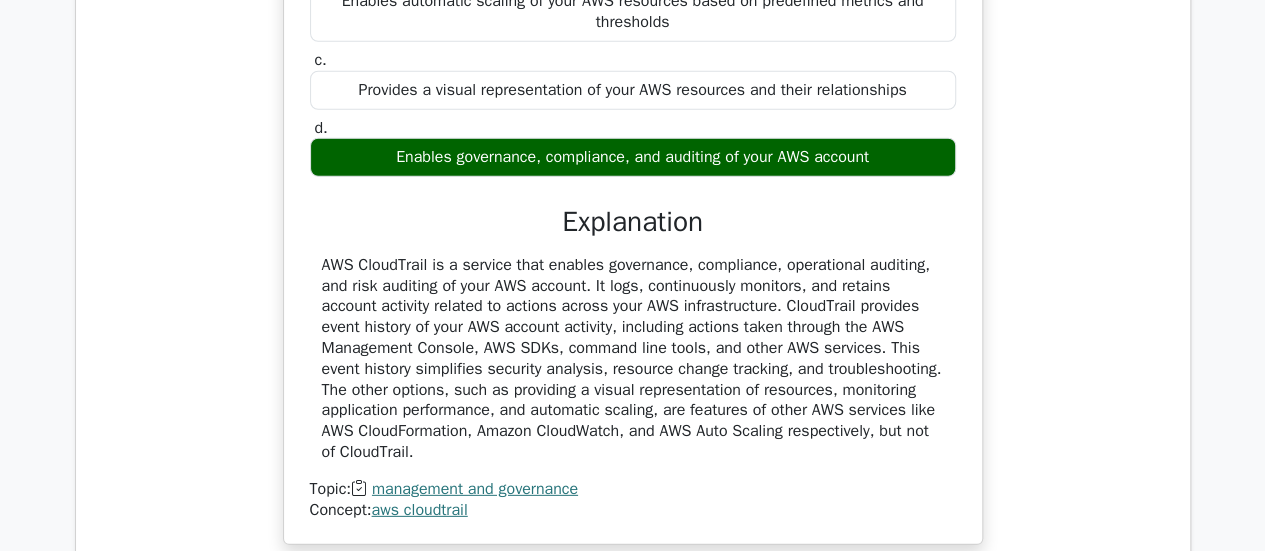 scroll, scrollTop: 3000, scrollLeft: 0, axis: vertical 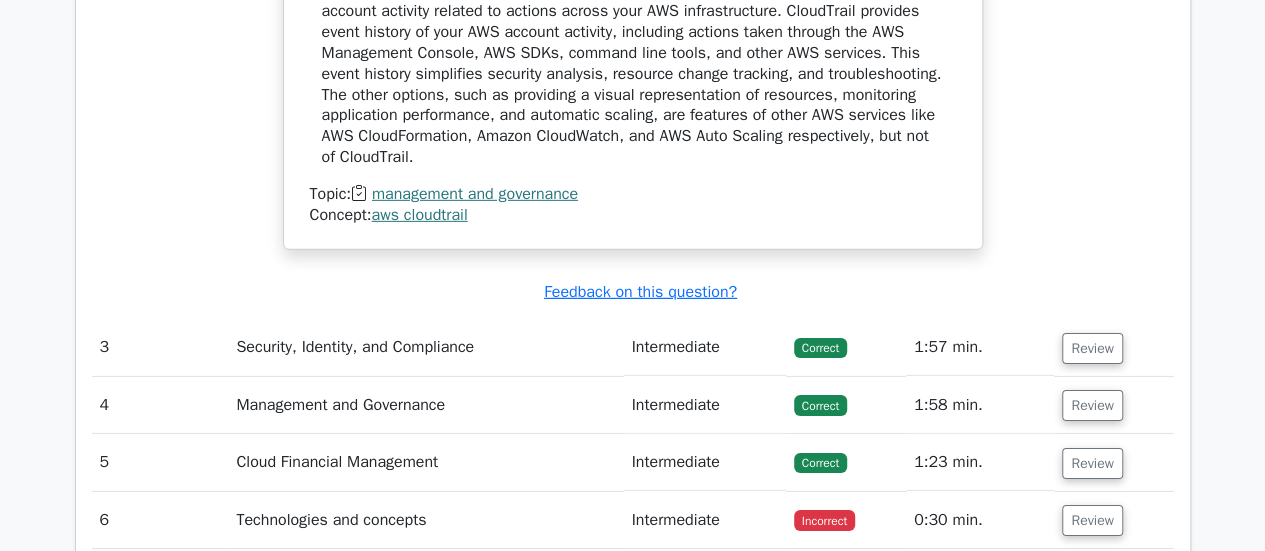 drag, startPoint x: 1126, startPoint y: 333, endPoint x: 1105, endPoint y: 312, distance: 29.698484 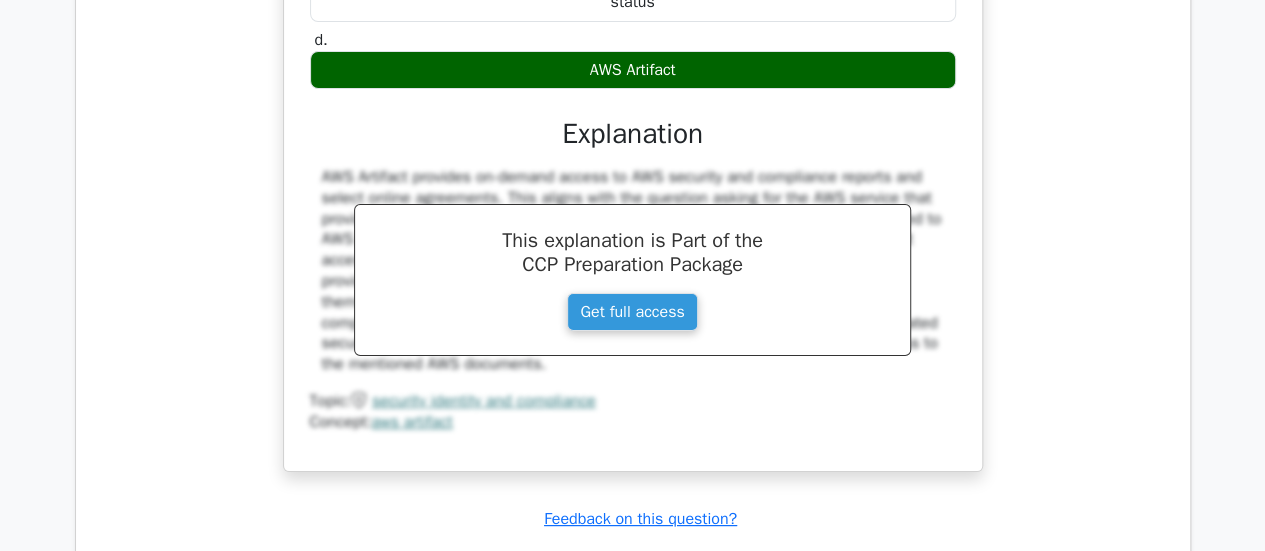 scroll, scrollTop: 4000, scrollLeft: 0, axis: vertical 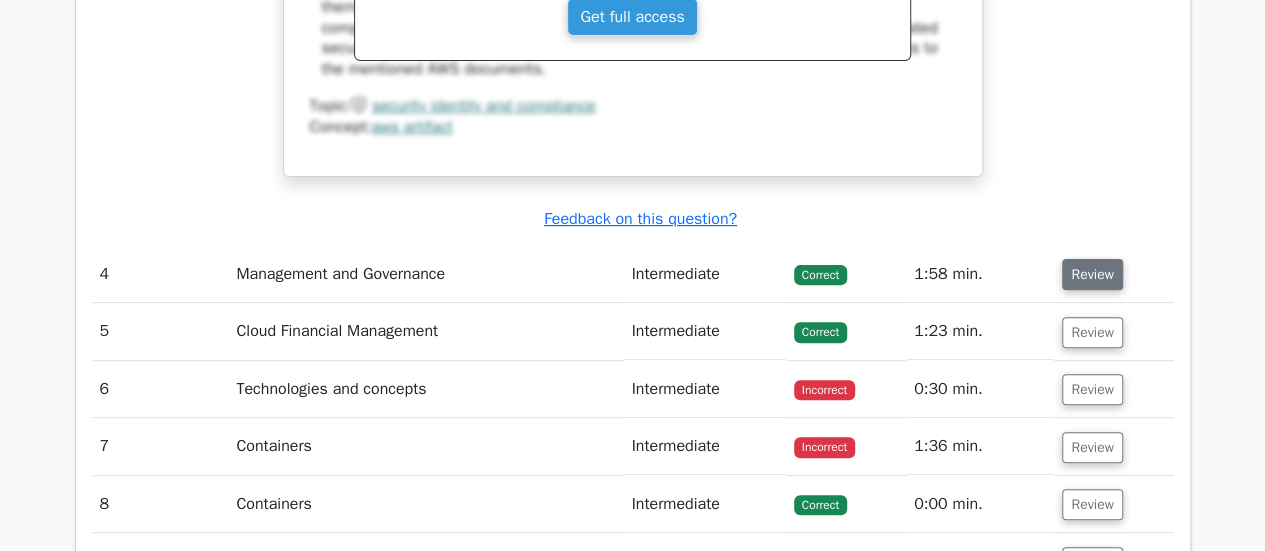 click on "Review" at bounding box center (1092, 274) 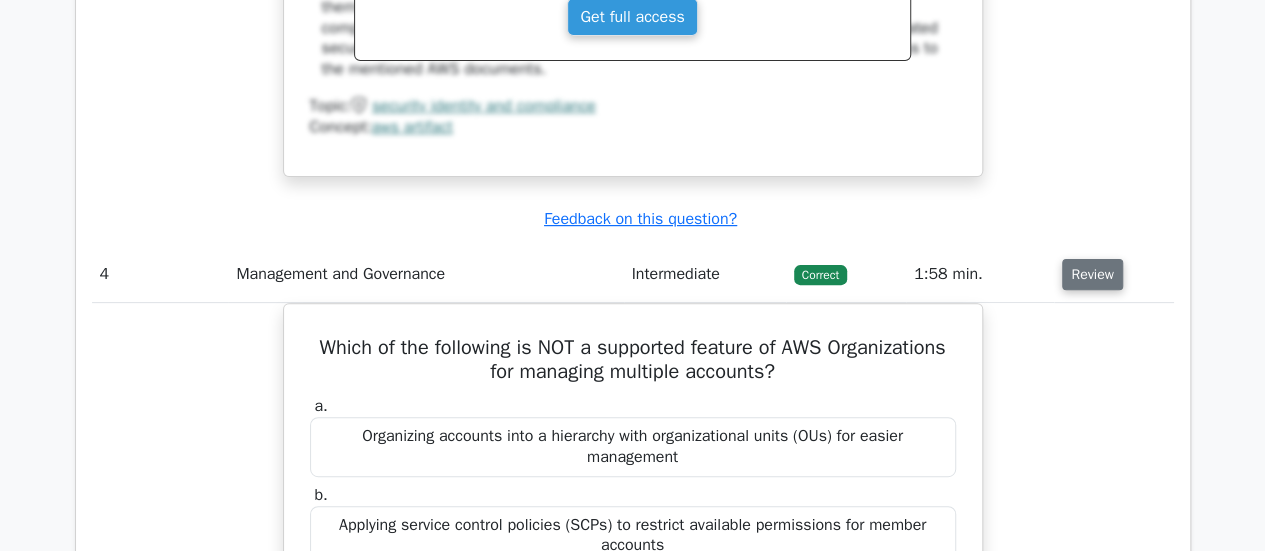 click on "Review" at bounding box center (1092, 274) 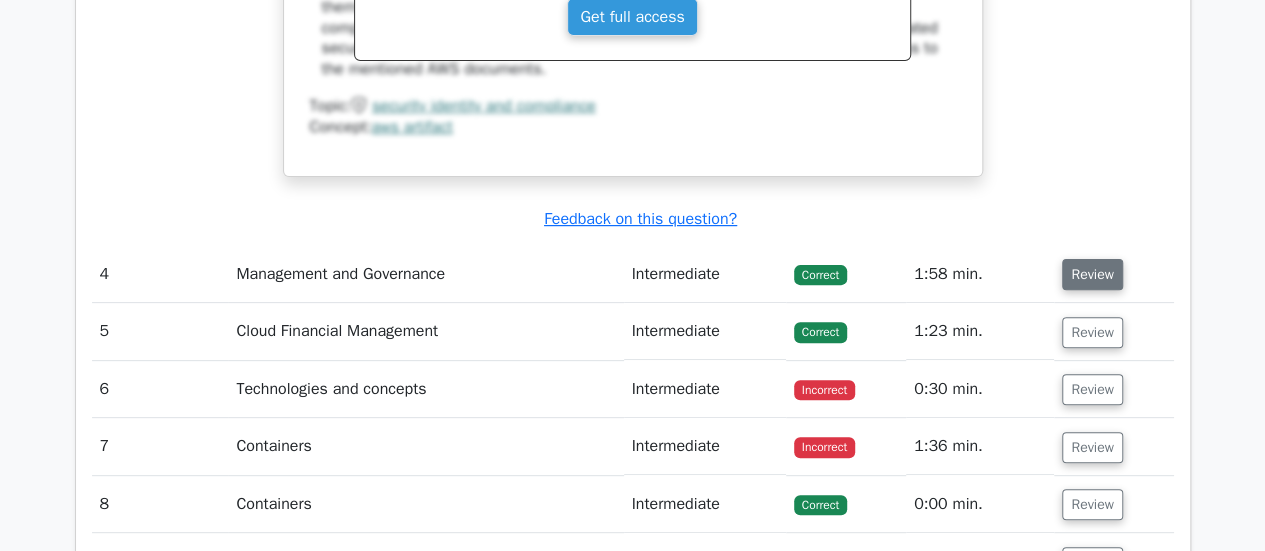 click on "Review" at bounding box center (1092, 274) 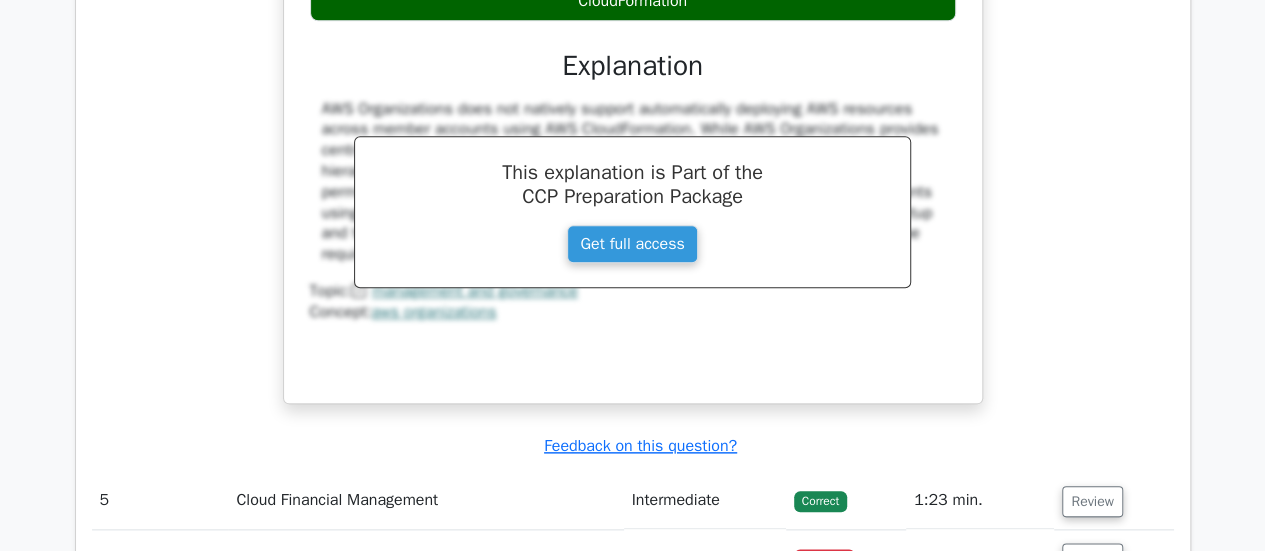 scroll, scrollTop: 4900, scrollLeft: 0, axis: vertical 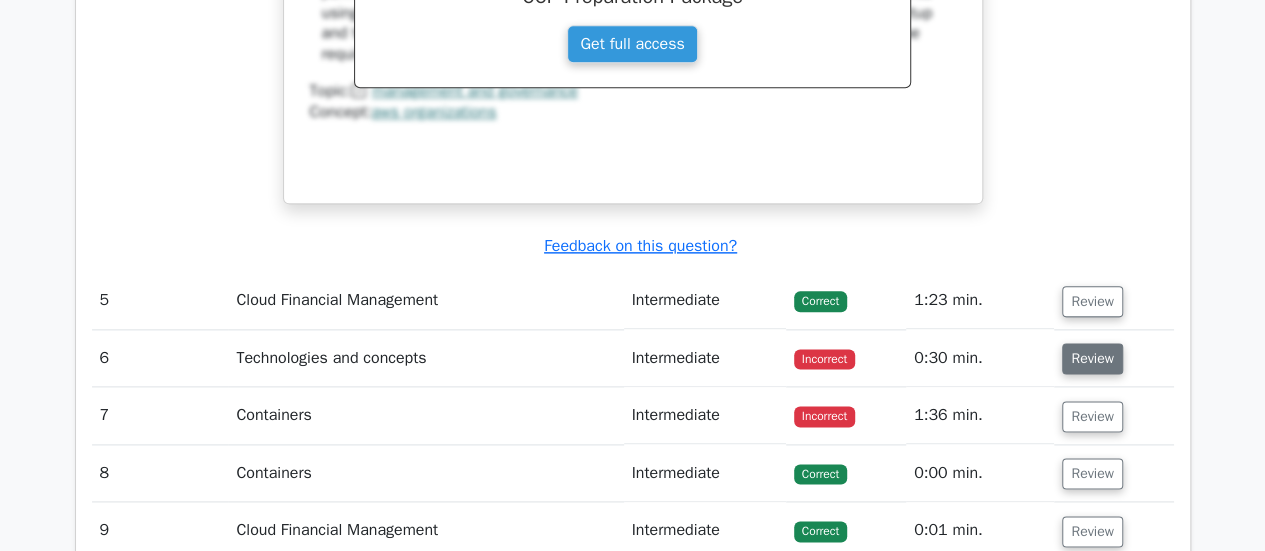 click on "Review" at bounding box center (1092, 358) 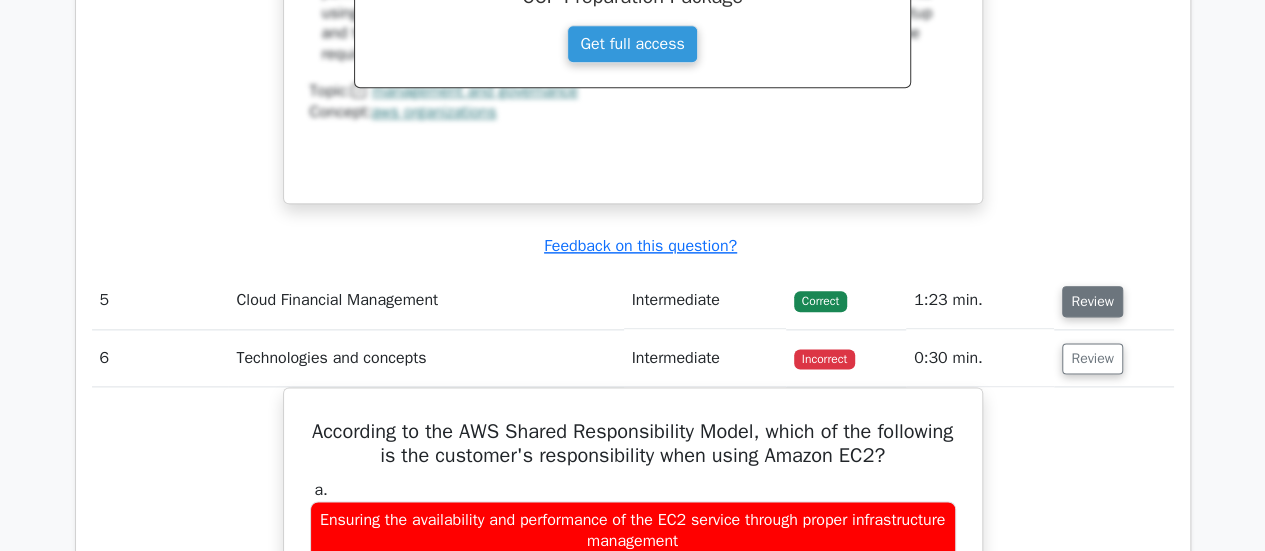 click on "Review" at bounding box center (1092, 301) 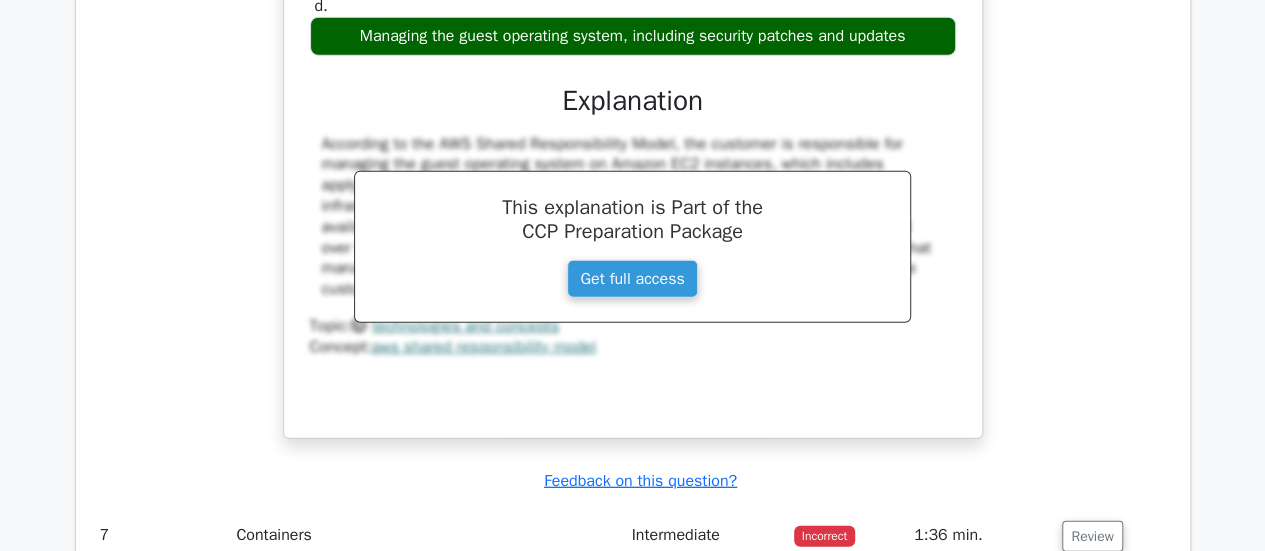 scroll, scrollTop: 6600, scrollLeft: 0, axis: vertical 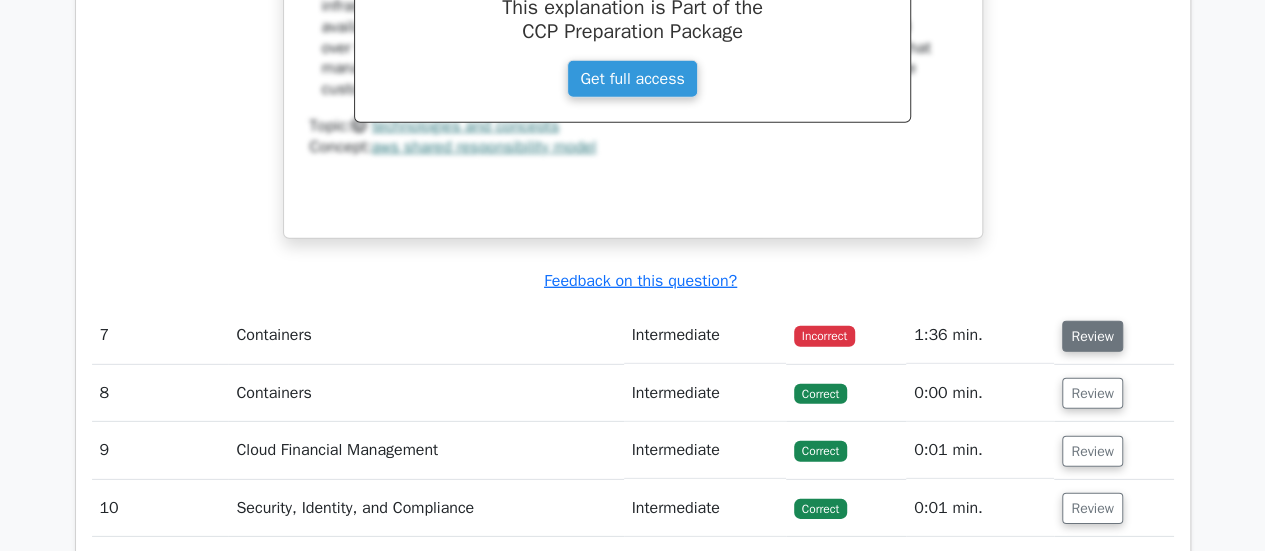 click on "Review" at bounding box center [1092, 336] 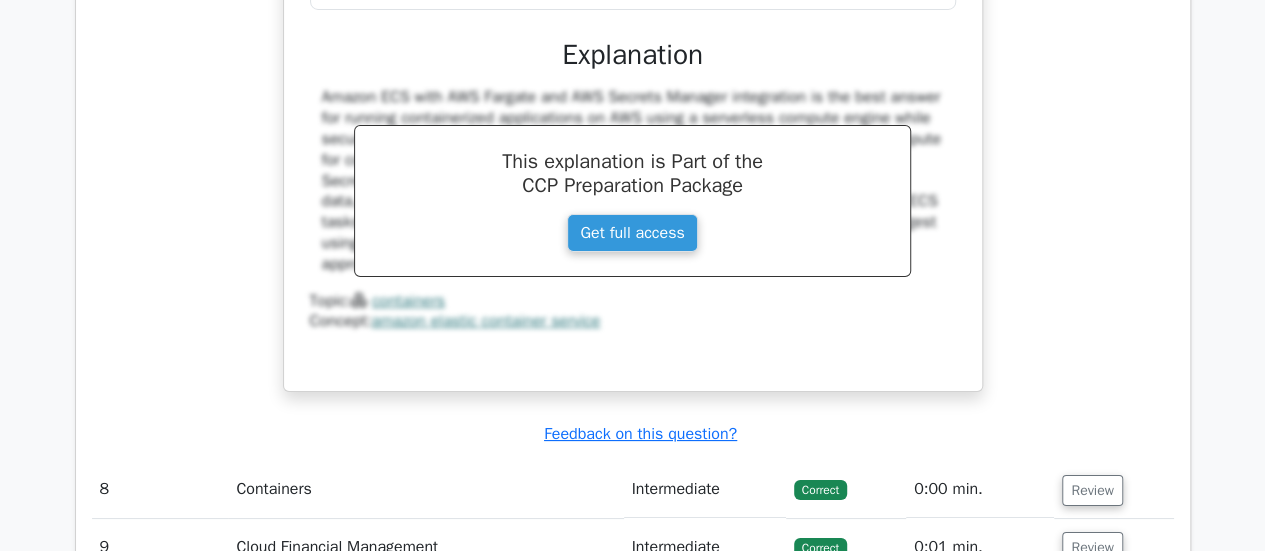 scroll, scrollTop: 7600, scrollLeft: 0, axis: vertical 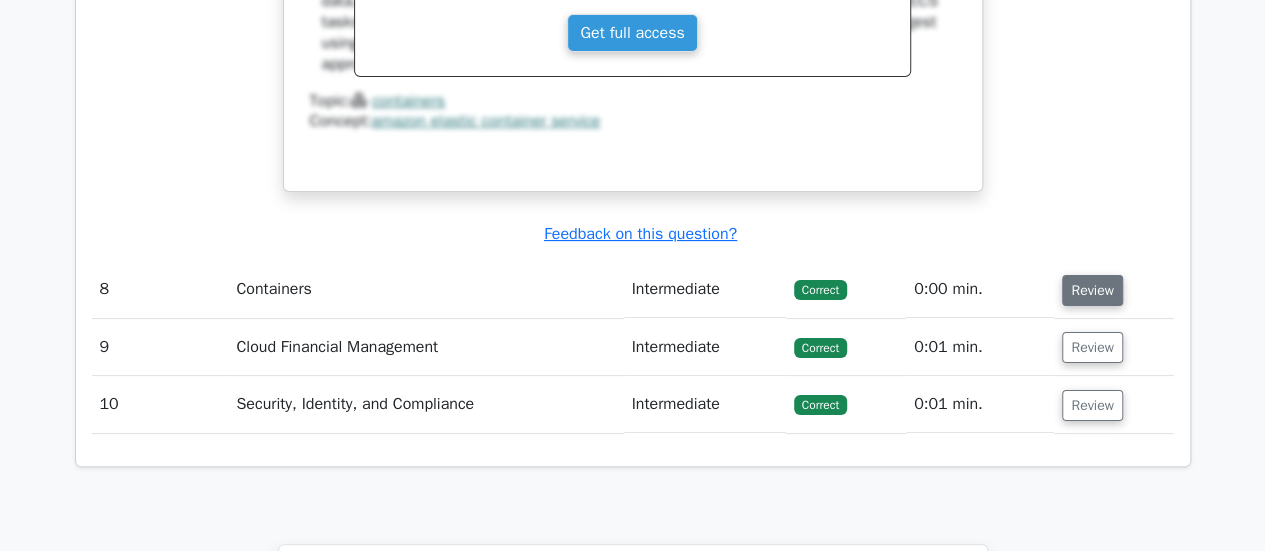 click on "Review" at bounding box center [1092, 290] 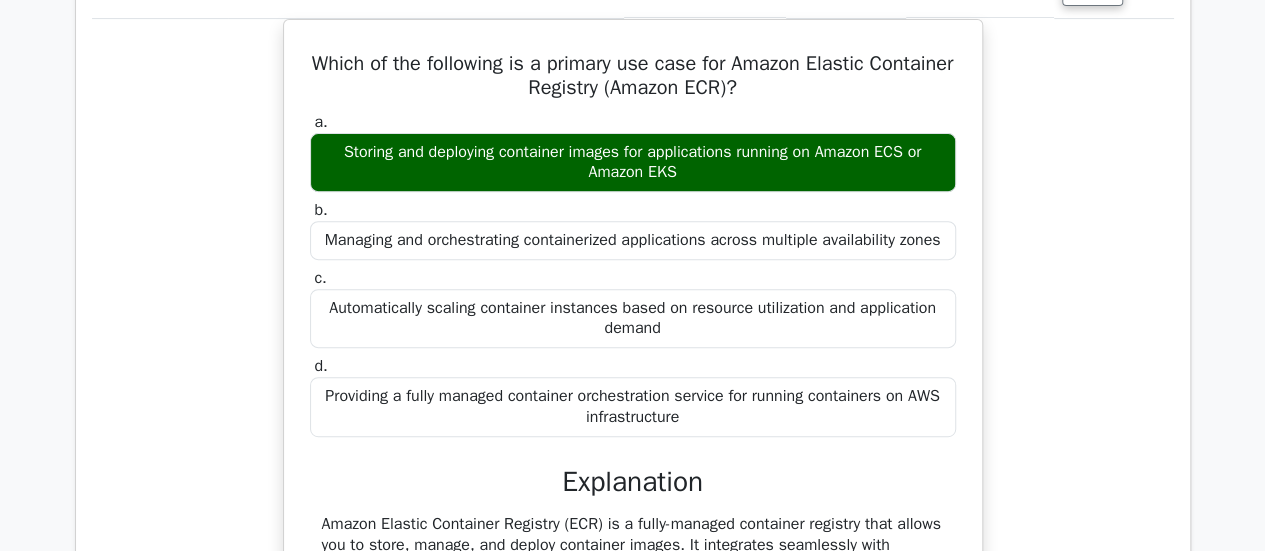 scroll, scrollTop: 8200, scrollLeft: 0, axis: vertical 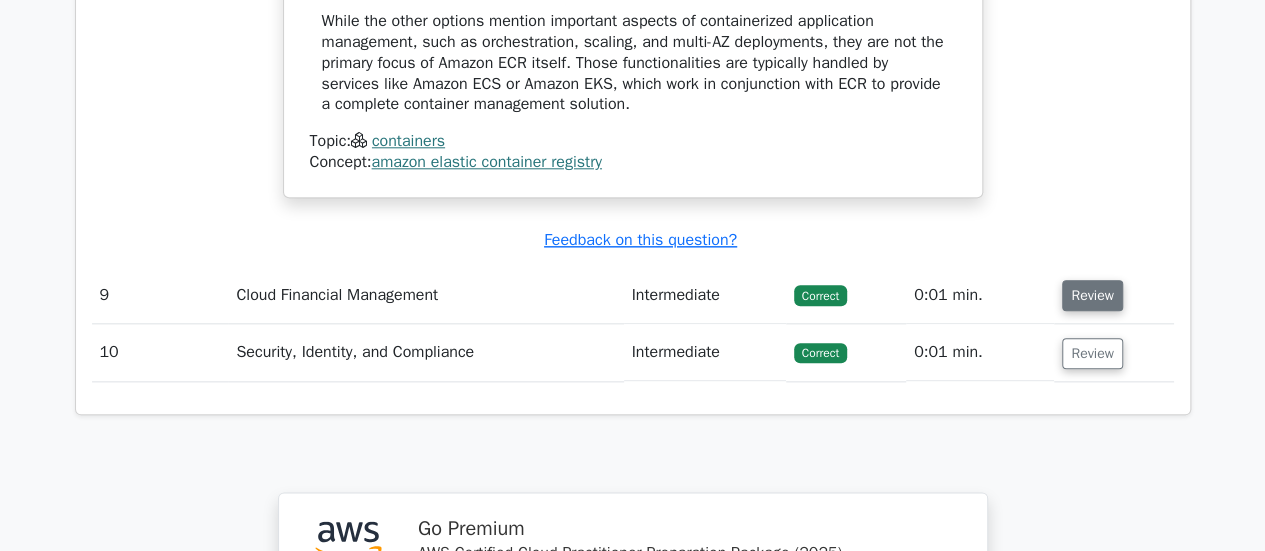 click on "Review" at bounding box center (1092, 295) 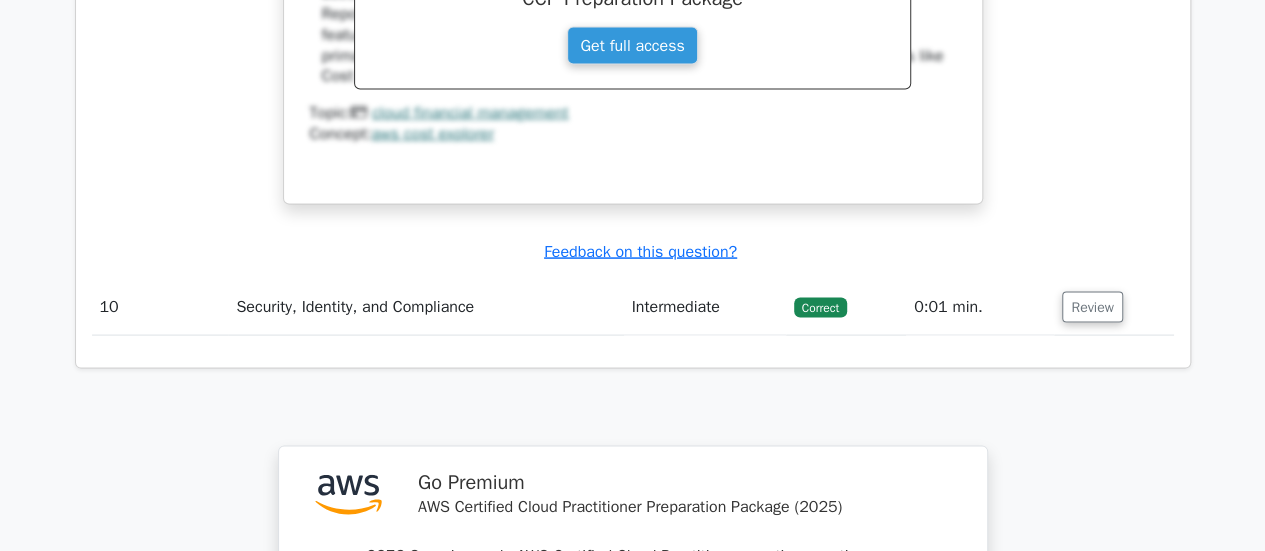 scroll, scrollTop: 9590, scrollLeft: 0, axis: vertical 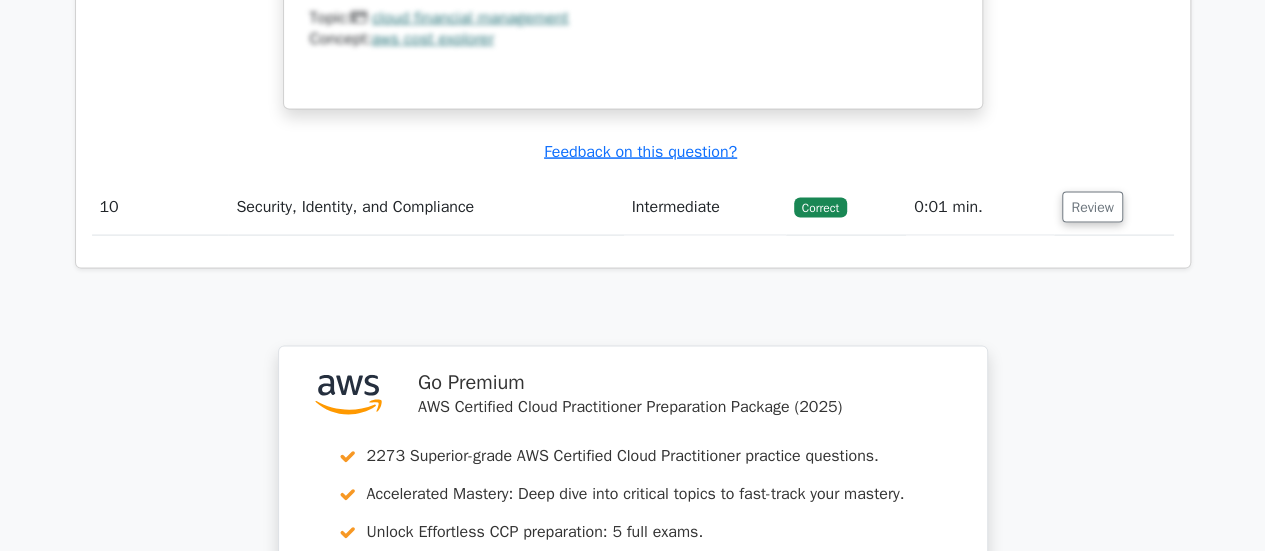click on "Review" at bounding box center (1113, 207) 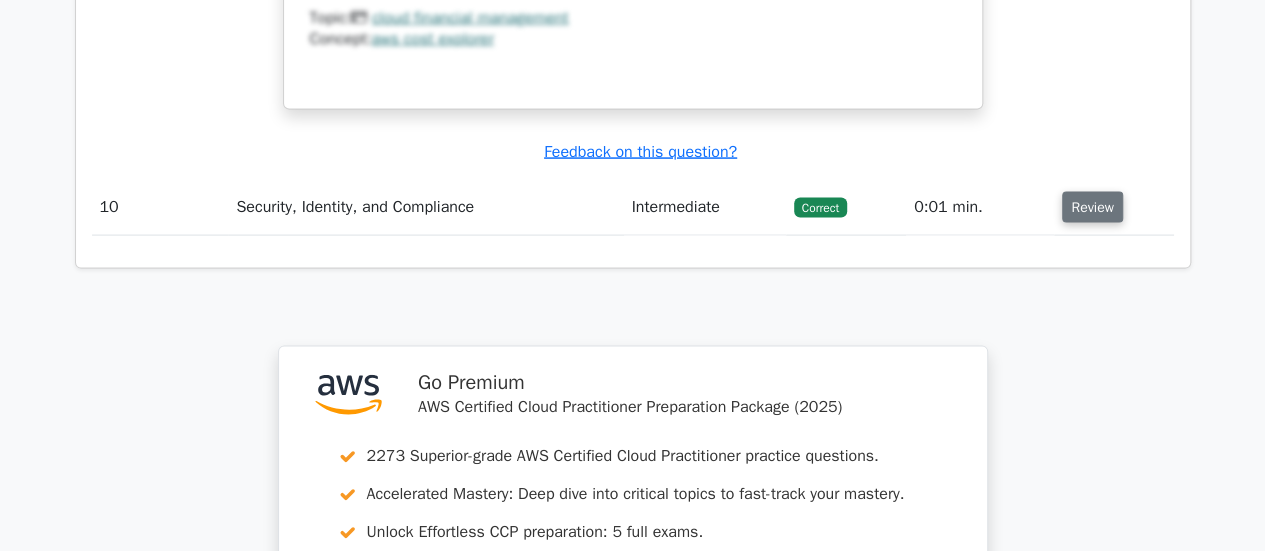 click on "Review" at bounding box center [1092, 207] 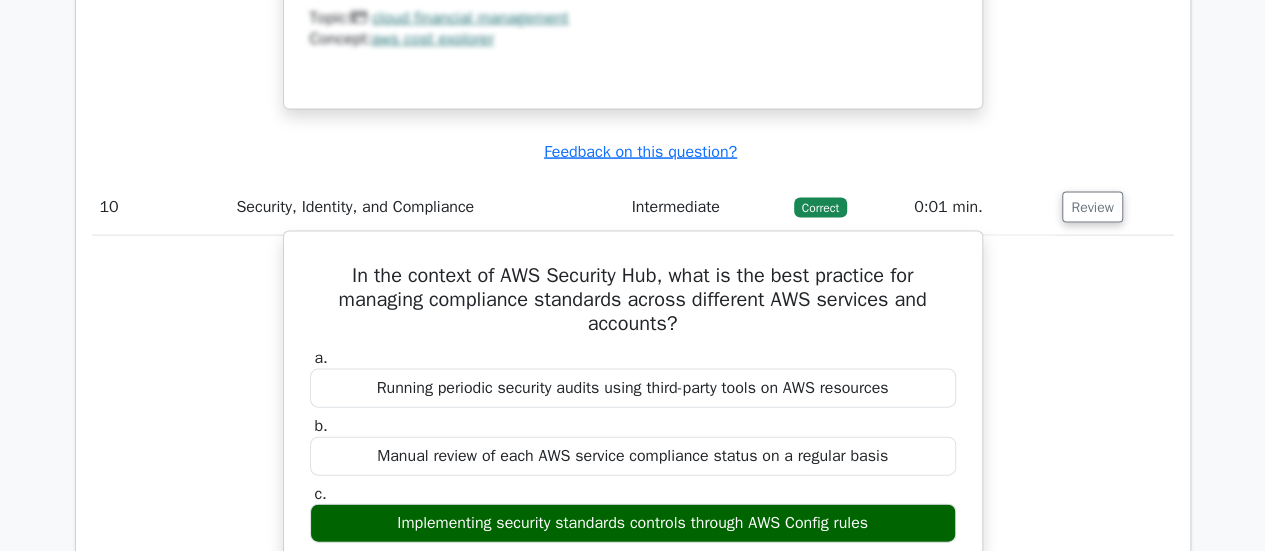 type 